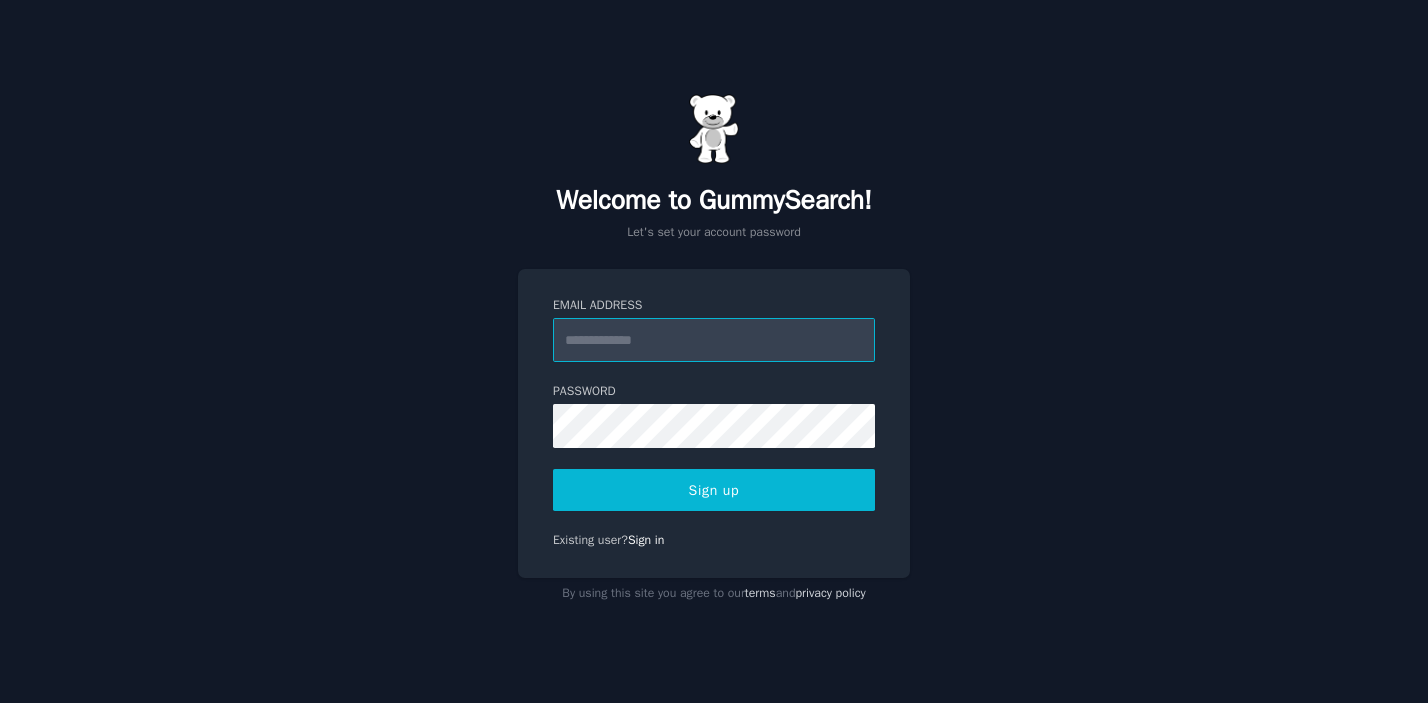 scroll, scrollTop: 0, scrollLeft: 0, axis: both 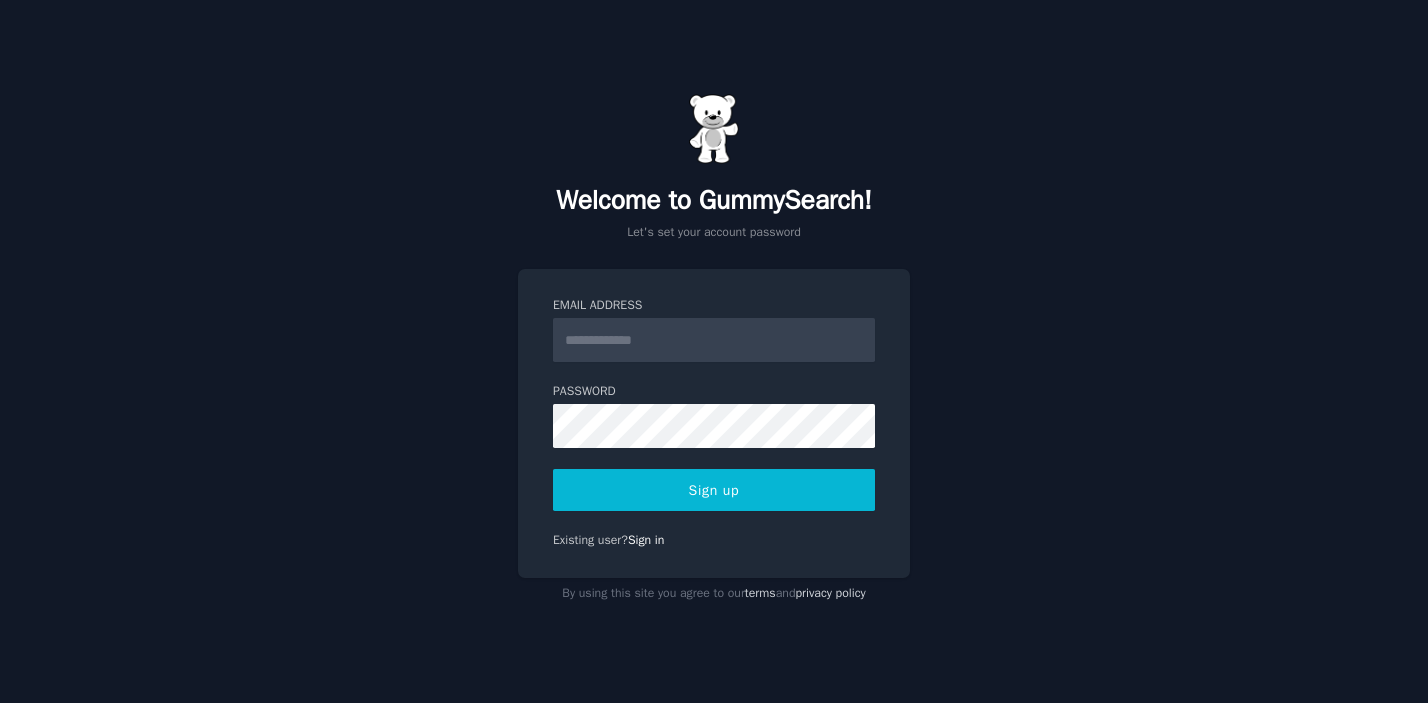 click on "Email Address Password  8 or more characters  Alphanumeric characters  No common passwords  Password can't be similar to email
Sign up Existing user?  Sign in" at bounding box center (714, 423) 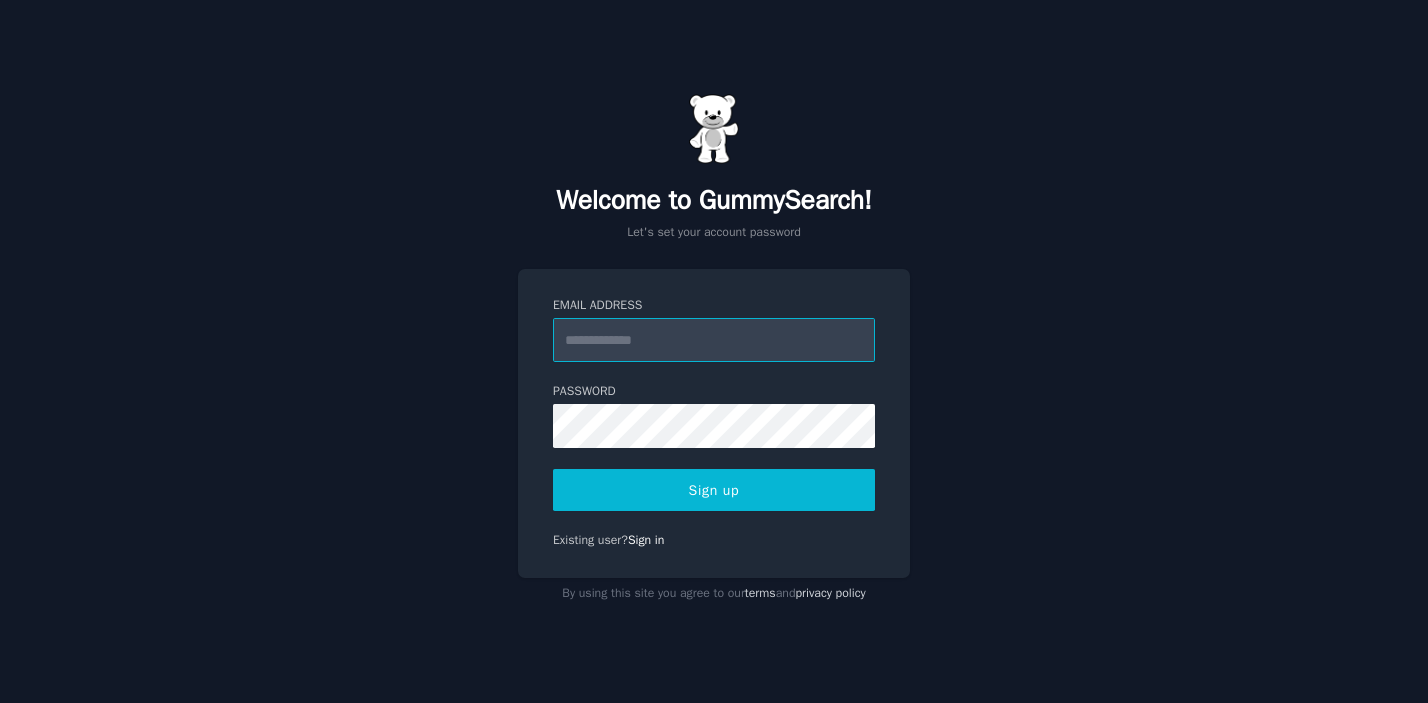 click on "Email Address" at bounding box center [714, 340] 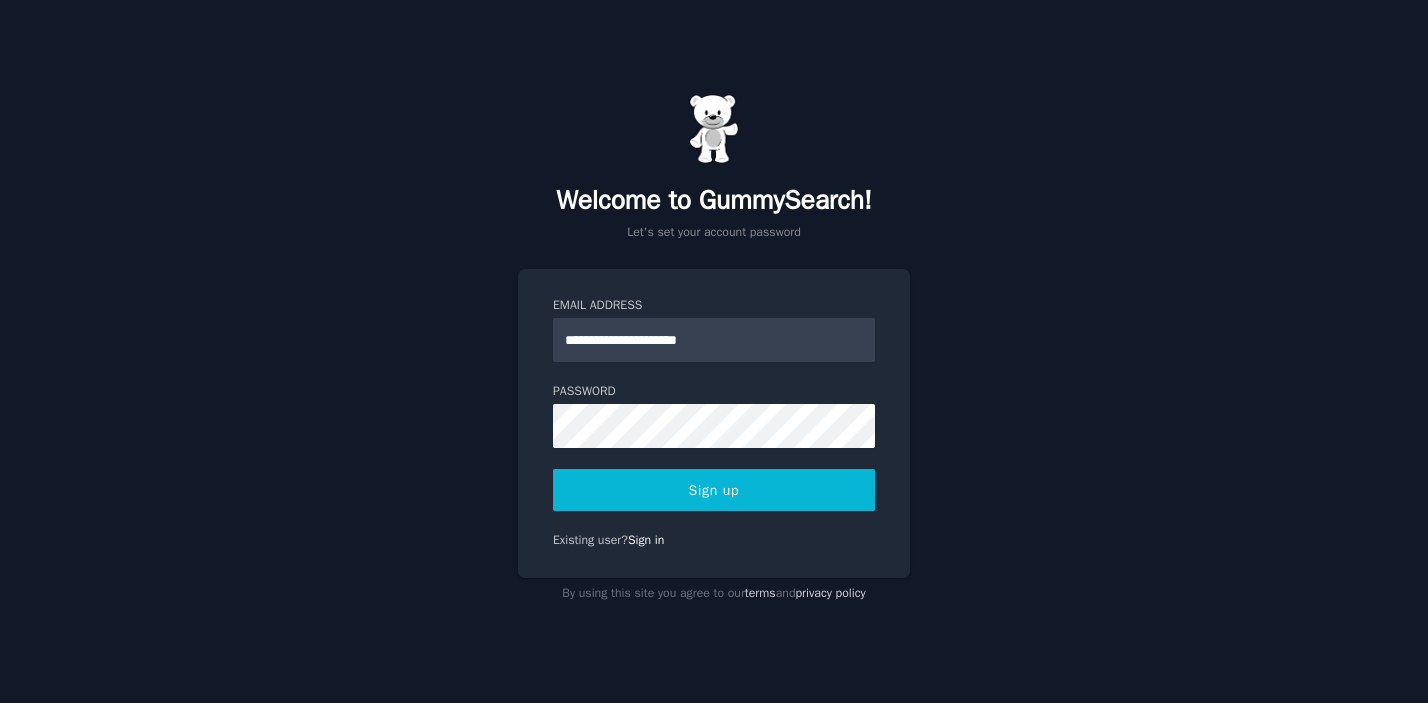 click on "Sign up" at bounding box center (714, 490) 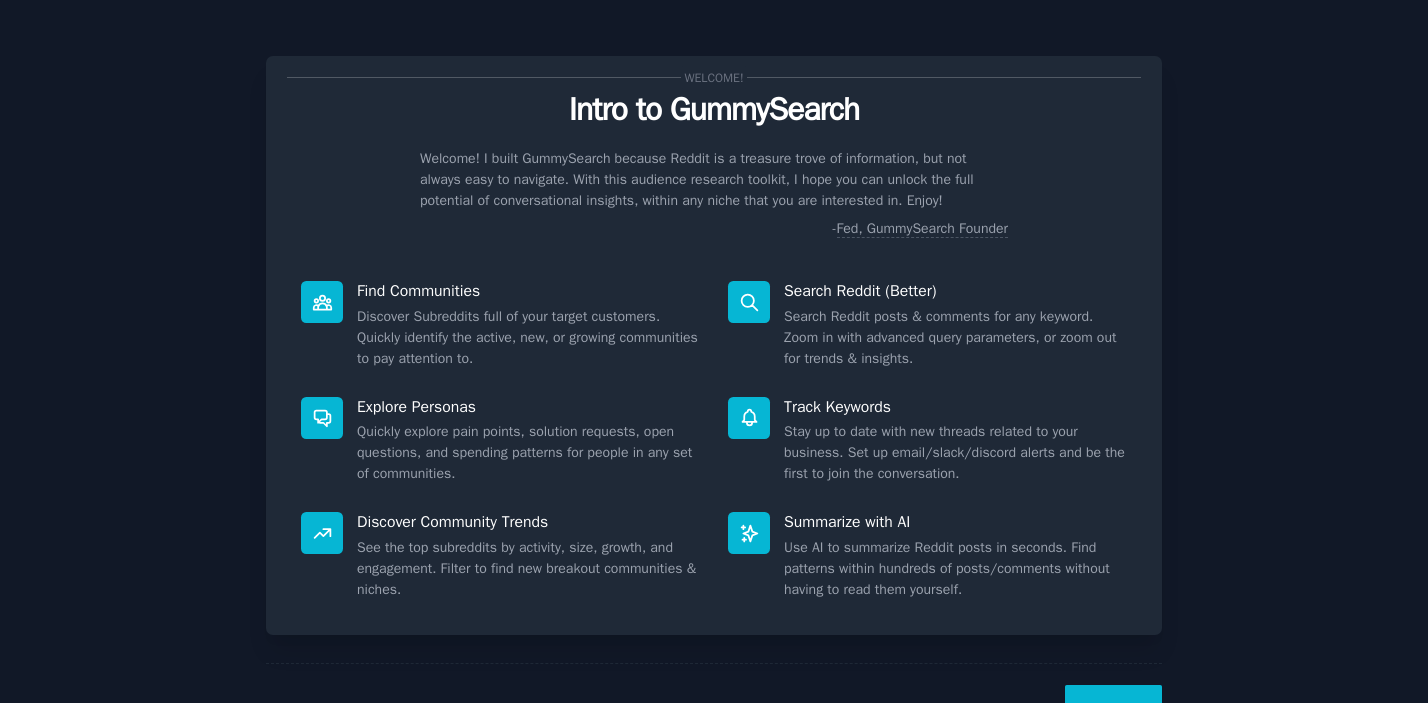 scroll, scrollTop: 0, scrollLeft: 0, axis: both 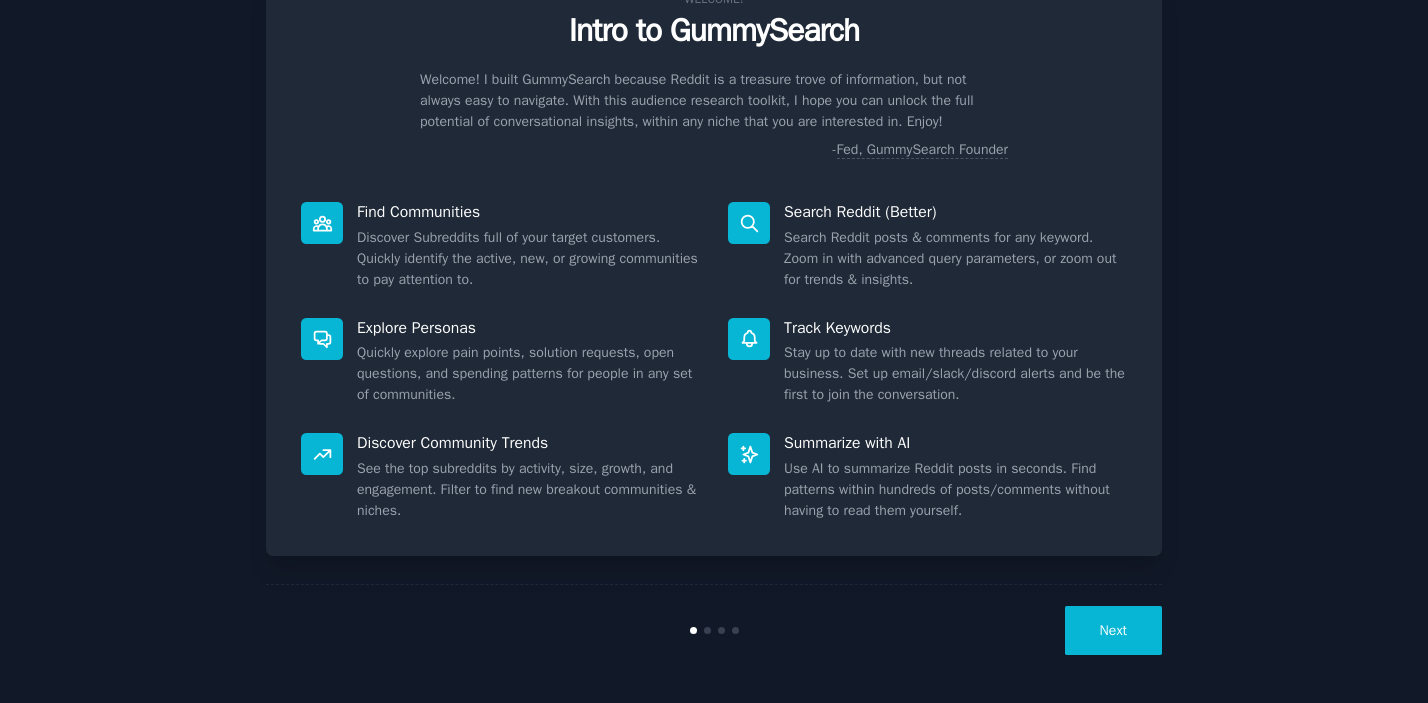 click on "Next" at bounding box center [1113, 630] 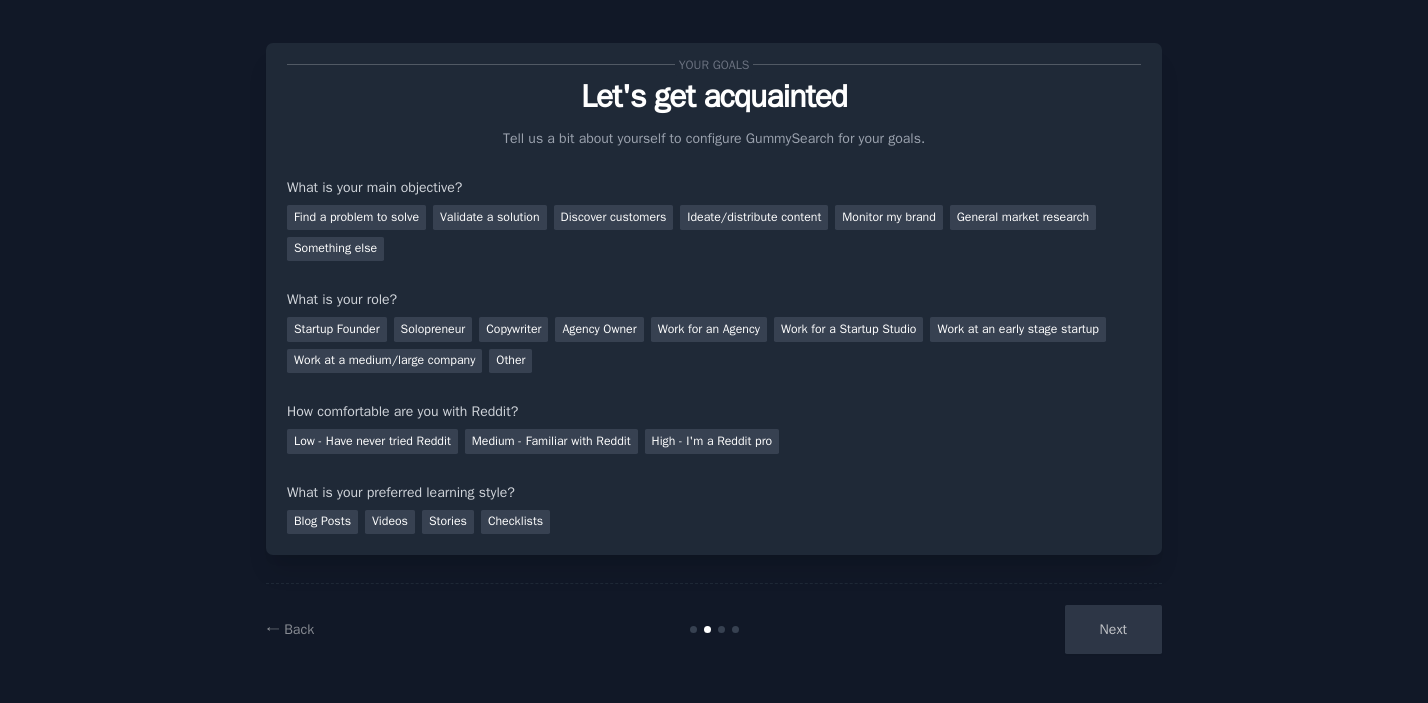 scroll, scrollTop: 13, scrollLeft: 0, axis: vertical 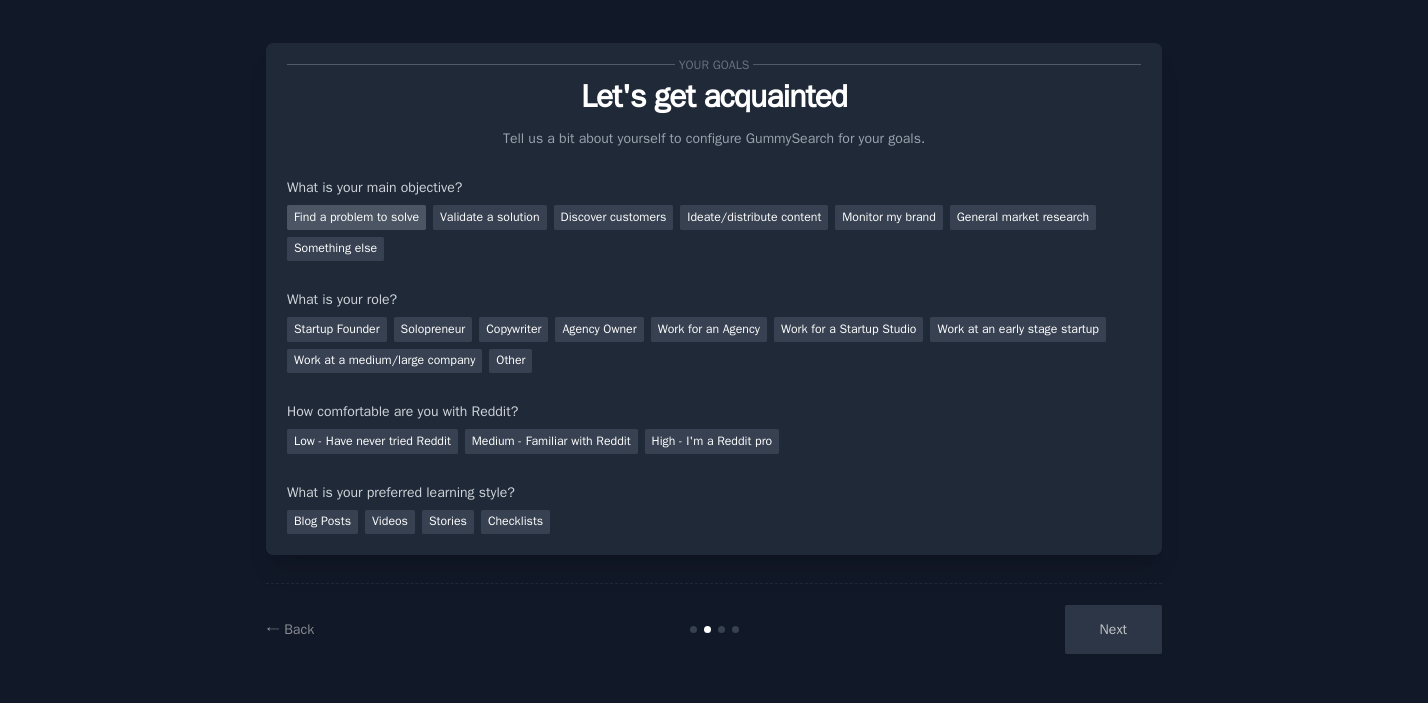 click on "Find a problem to solve" at bounding box center [356, 217] 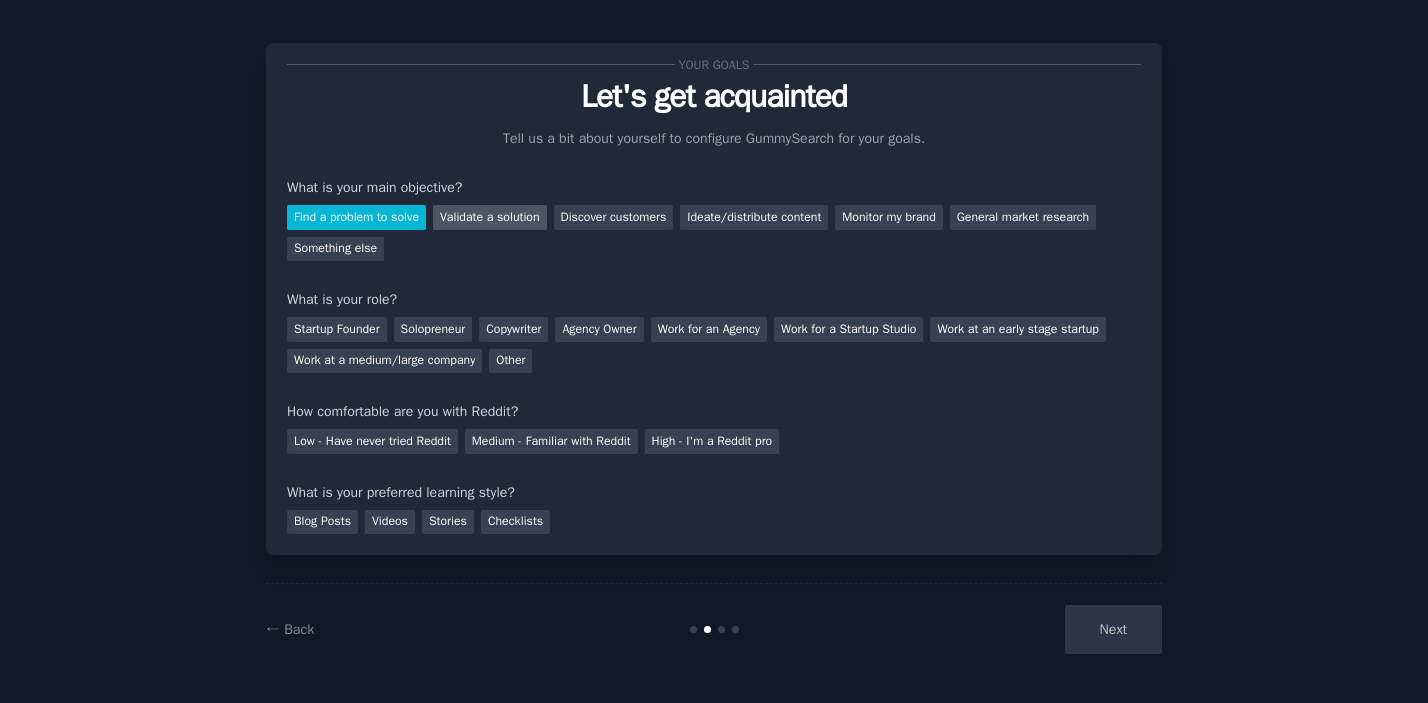 click on "Validate a solution" at bounding box center (490, 217) 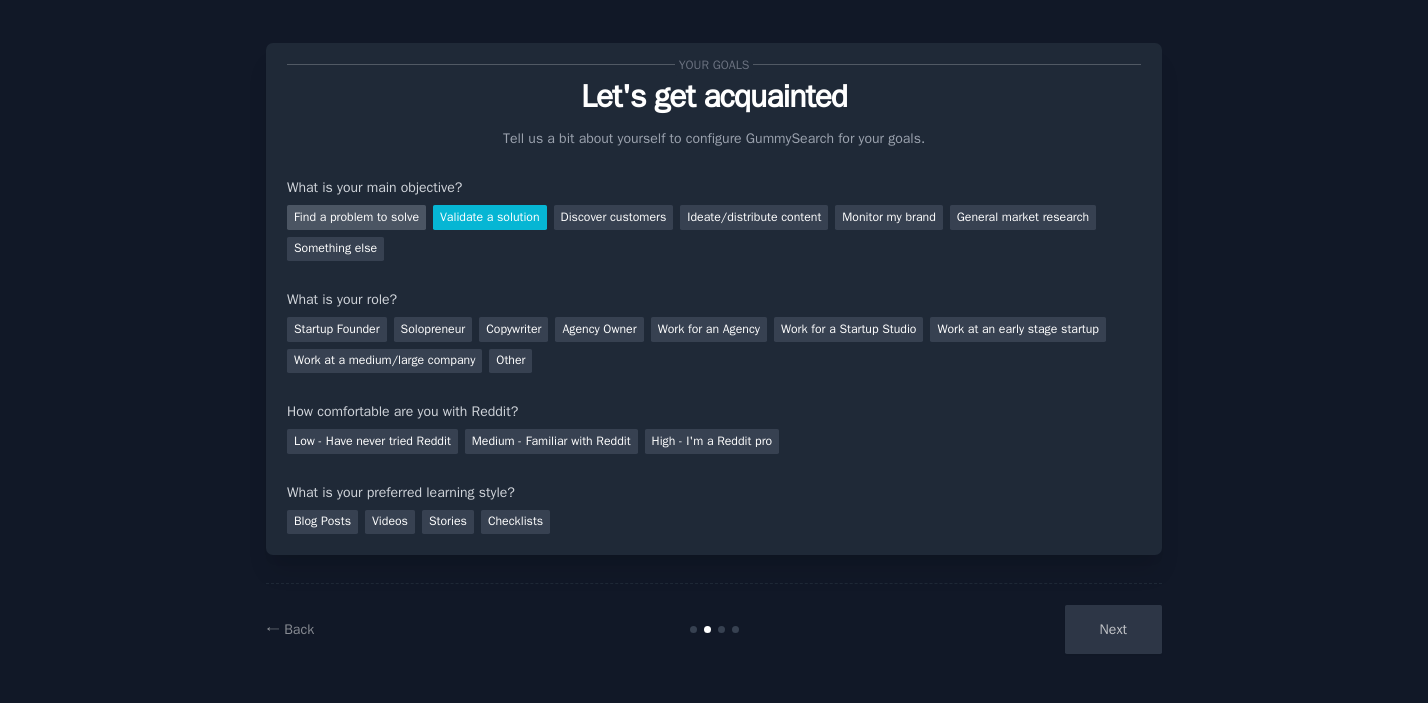 click on "Find a problem to solve" at bounding box center [356, 217] 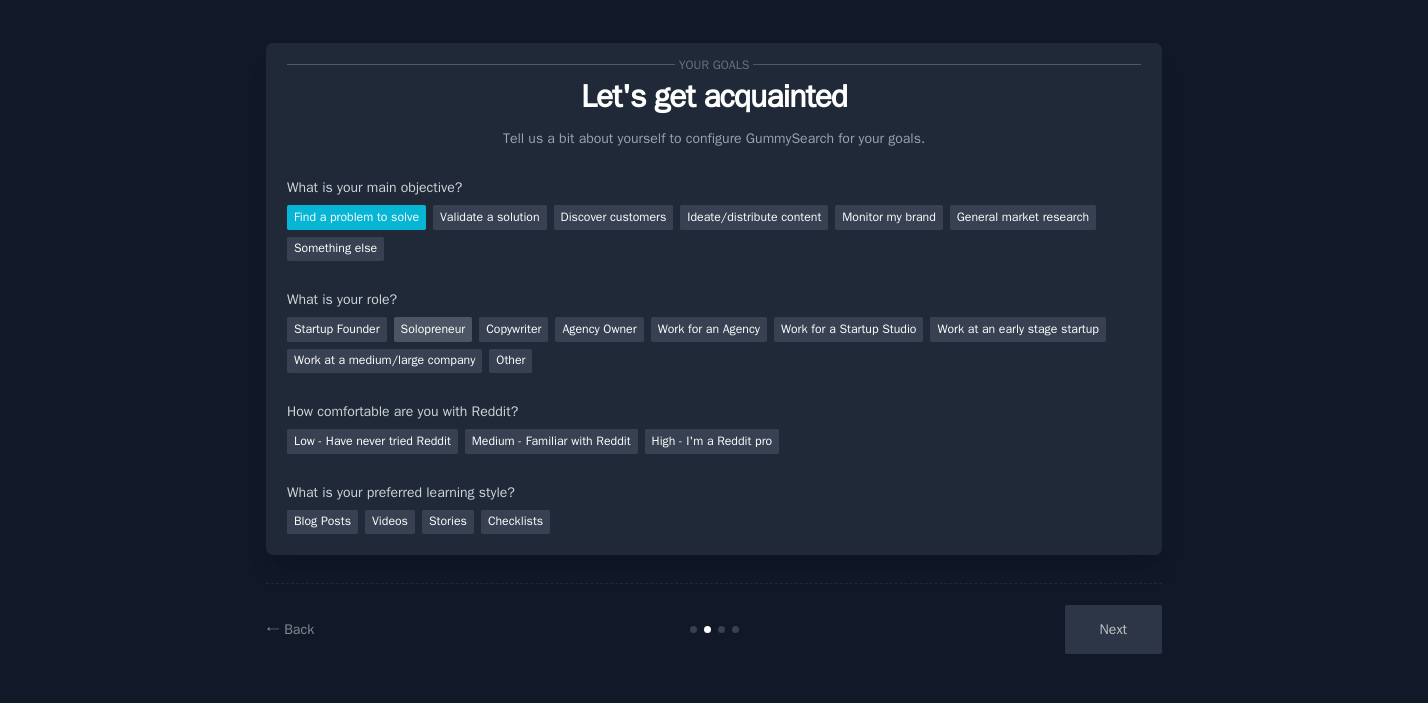 click on "Solopreneur" at bounding box center (433, 329) 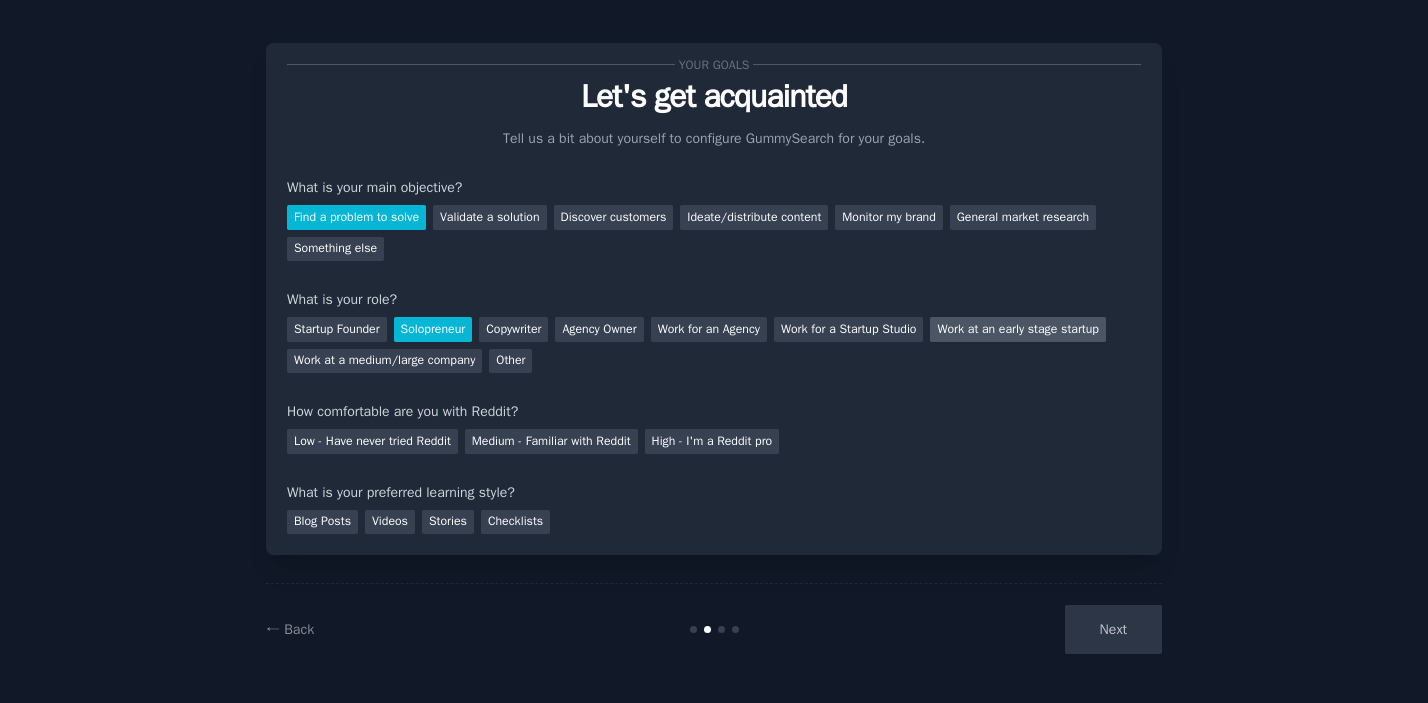 click on "Work at an early stage startup" at bounding box center (1017, 329) 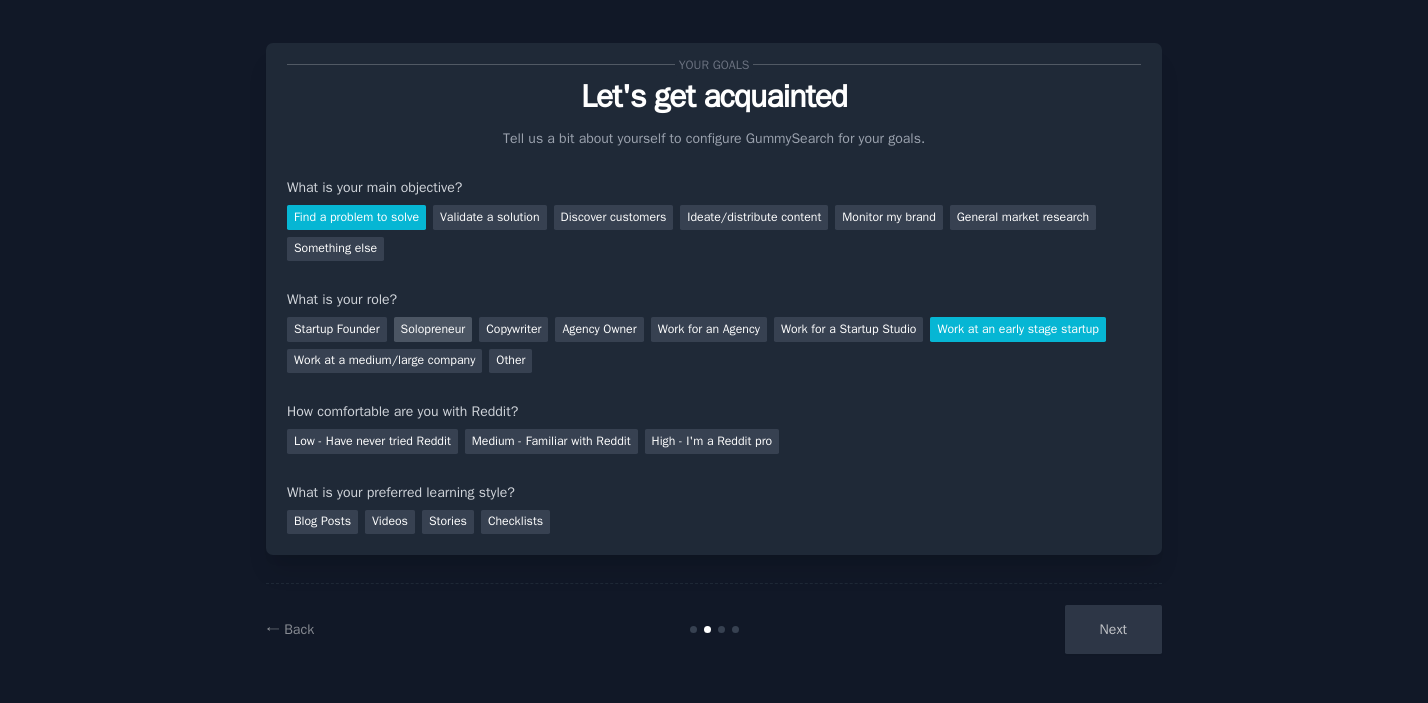 click on "Solopreneur" at bounding box center (433, 329) 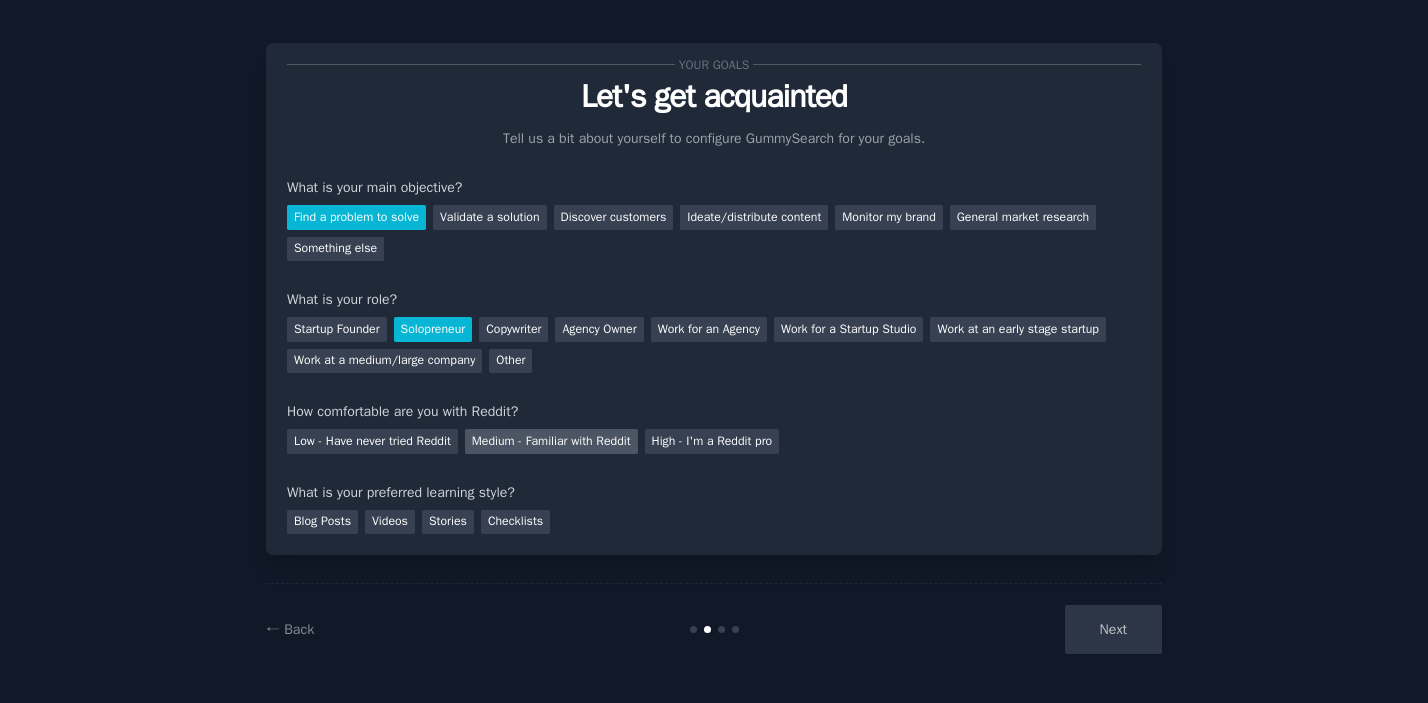click on "Medium - Familiar with Reddit" at bounding box center [551, 441] 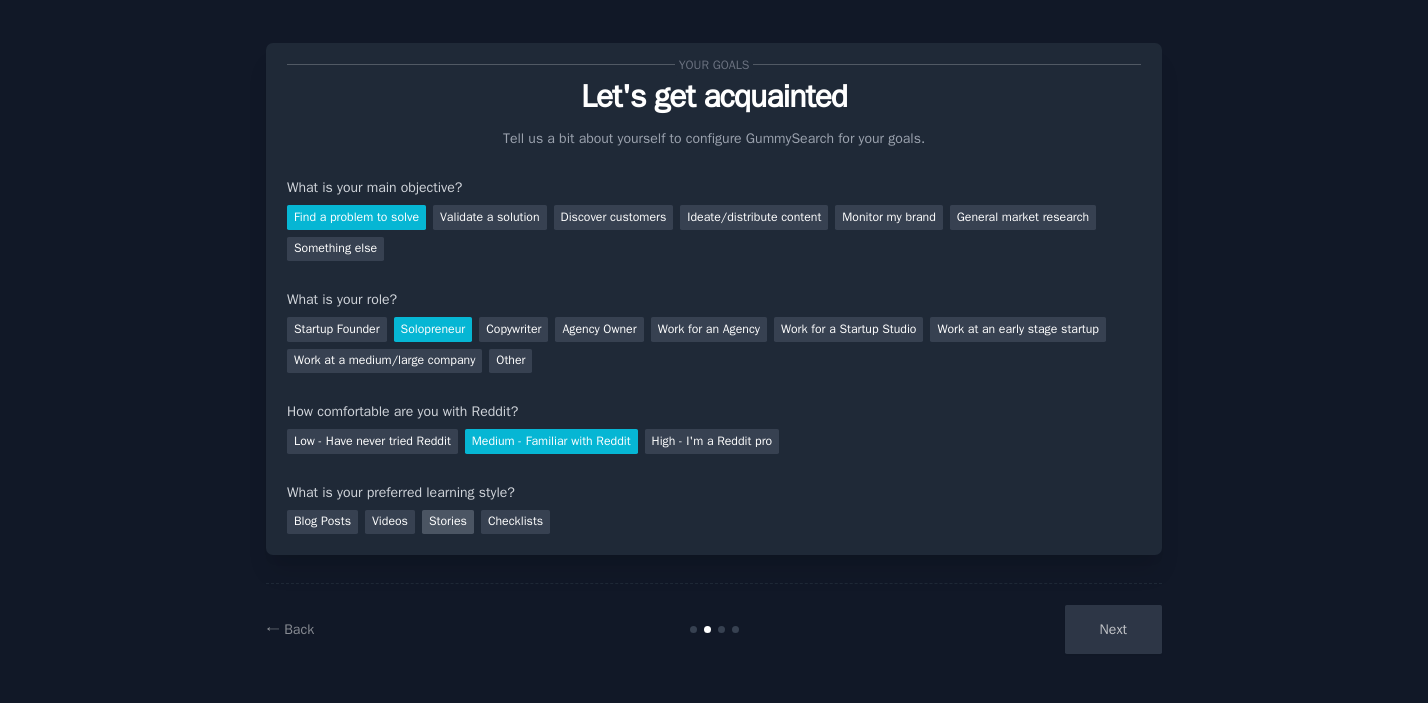 click on "Stories" at bounding box center [448, 522] 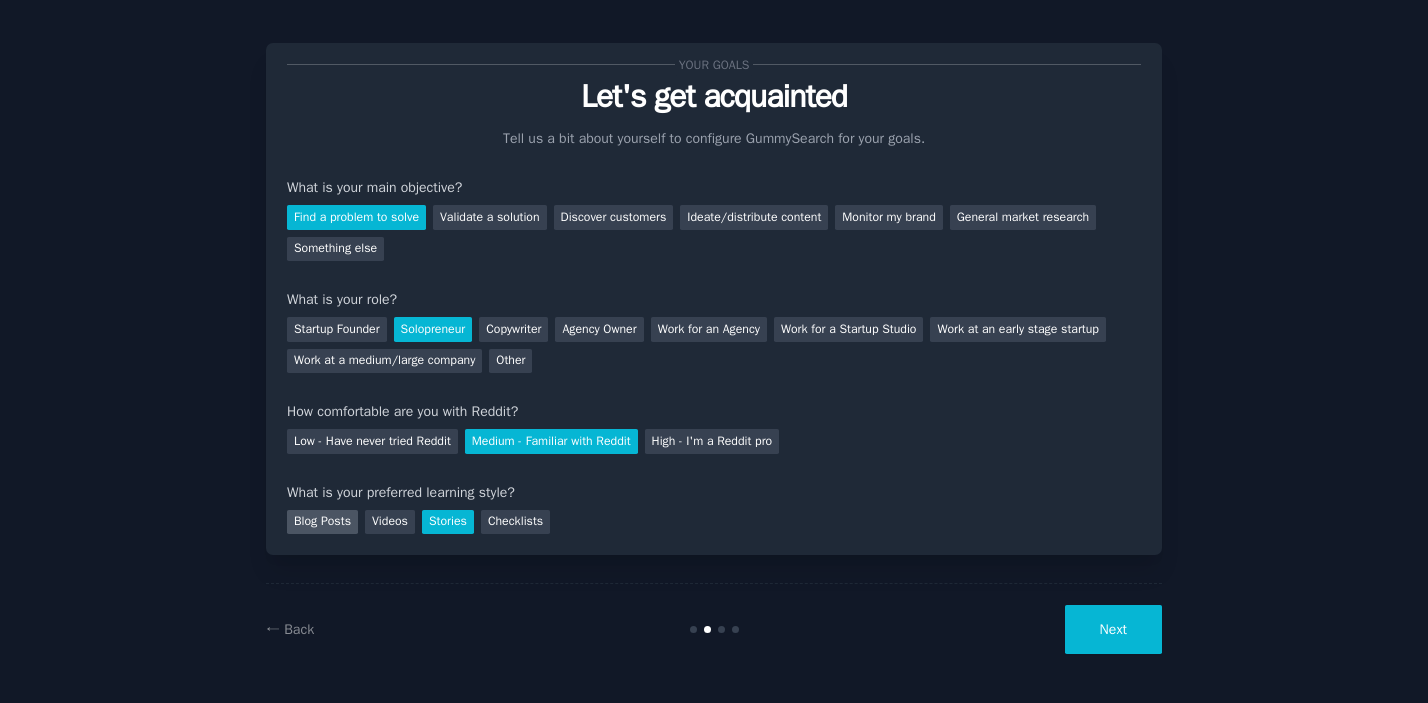 click on "Blog Posts" at bounding box center (322, 522) 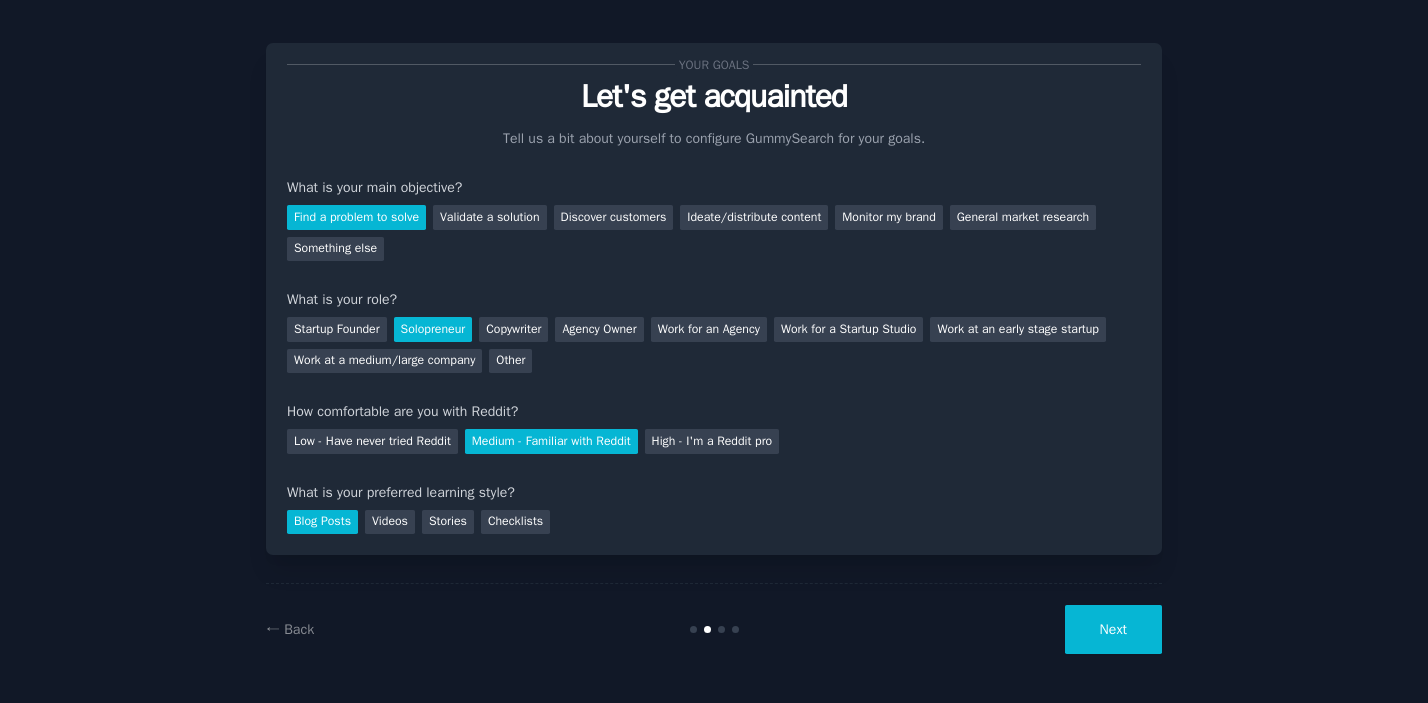 click on "Next" at bounding box center (1113, 629) 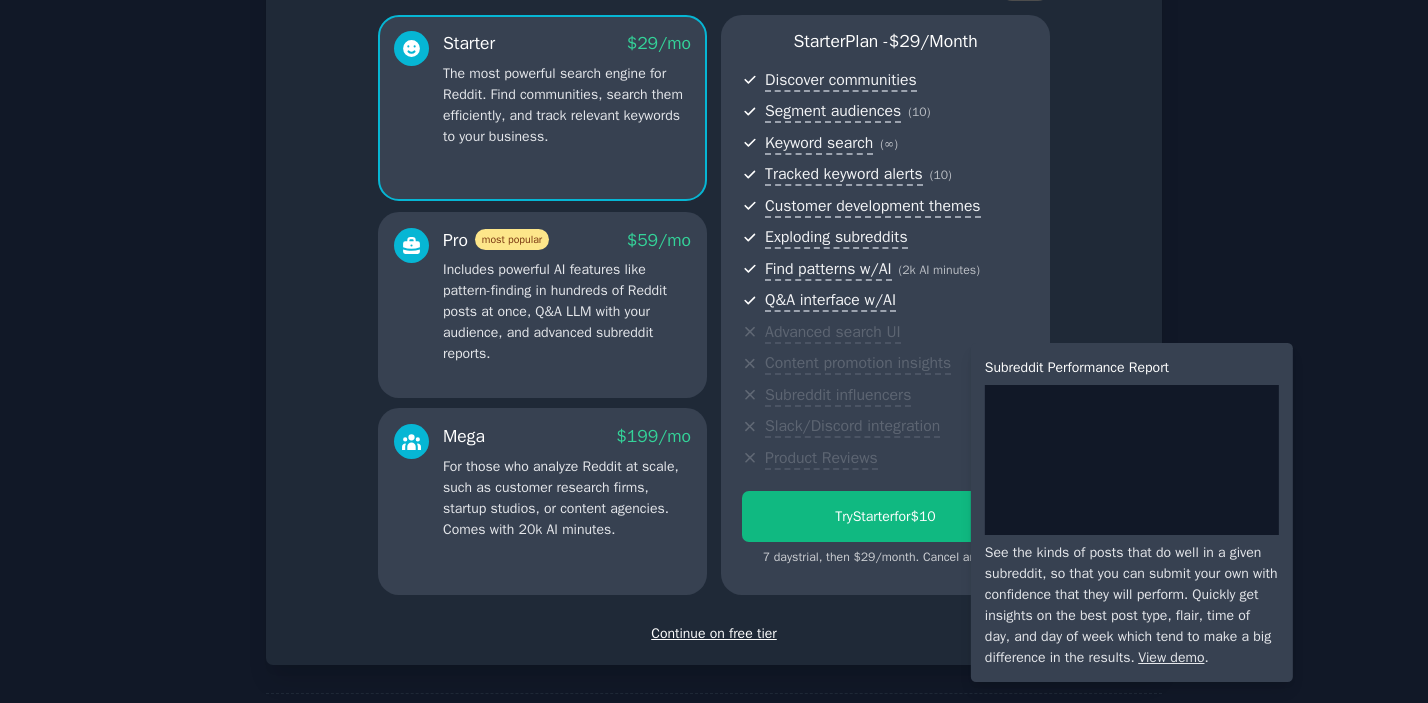 scroll, scrollTop: 112, scrollLeft: 0, axis: vertical 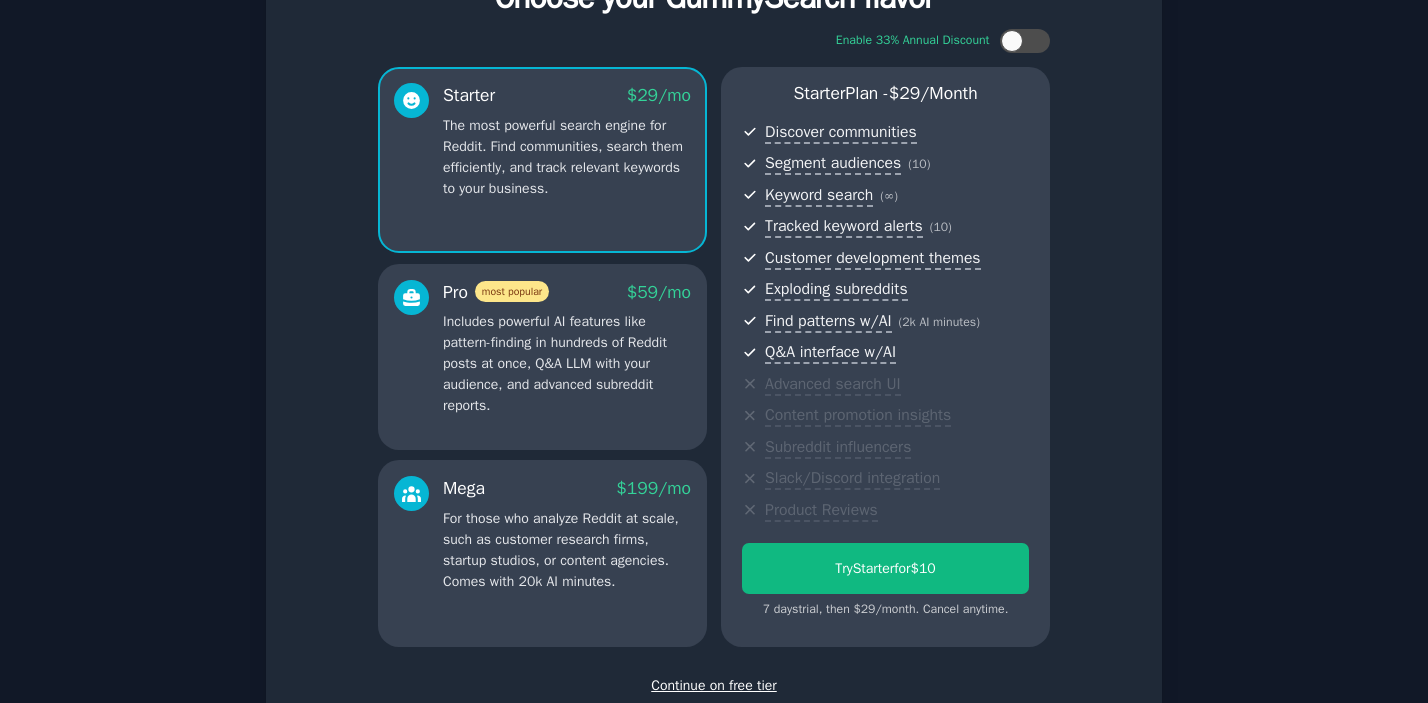 click on "Continue on free tier" at bounding box center [714, 685] 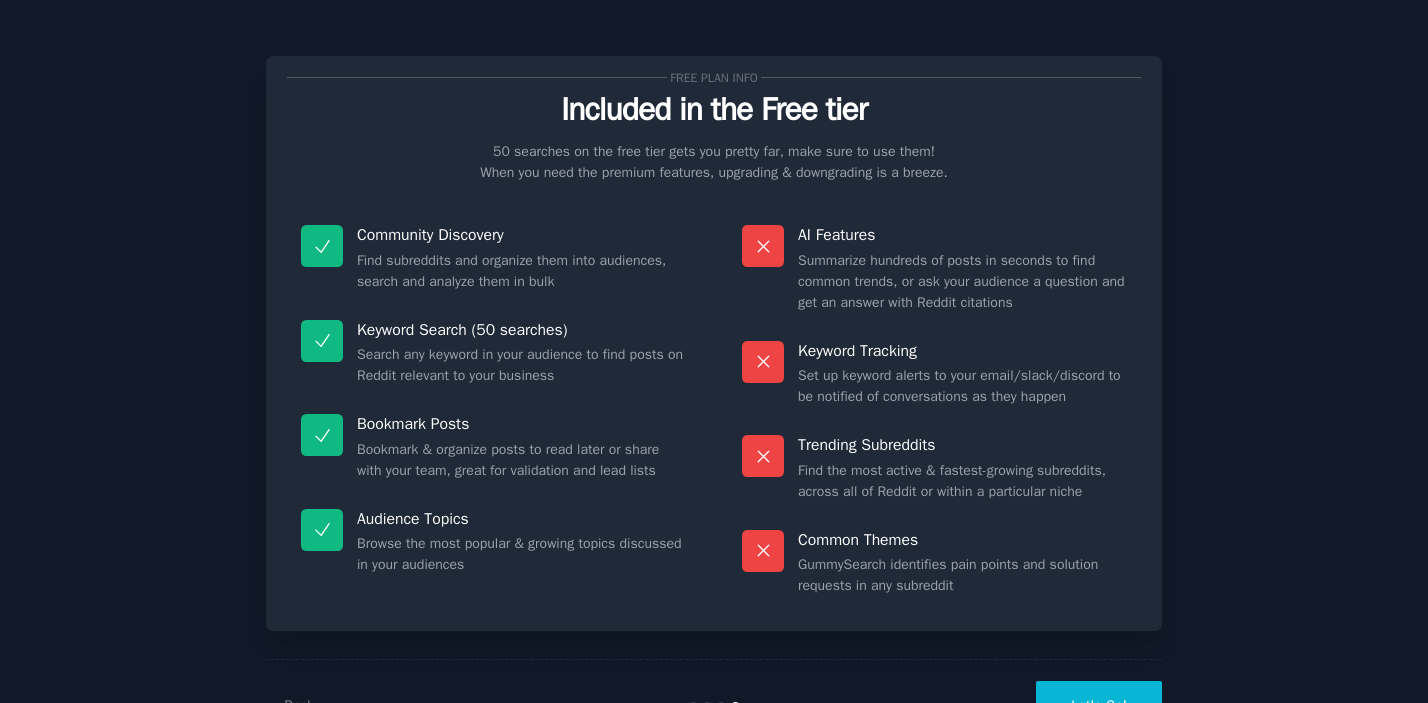 scroll, scrollTop: 76, scrollLeft: 0, axis: vertical 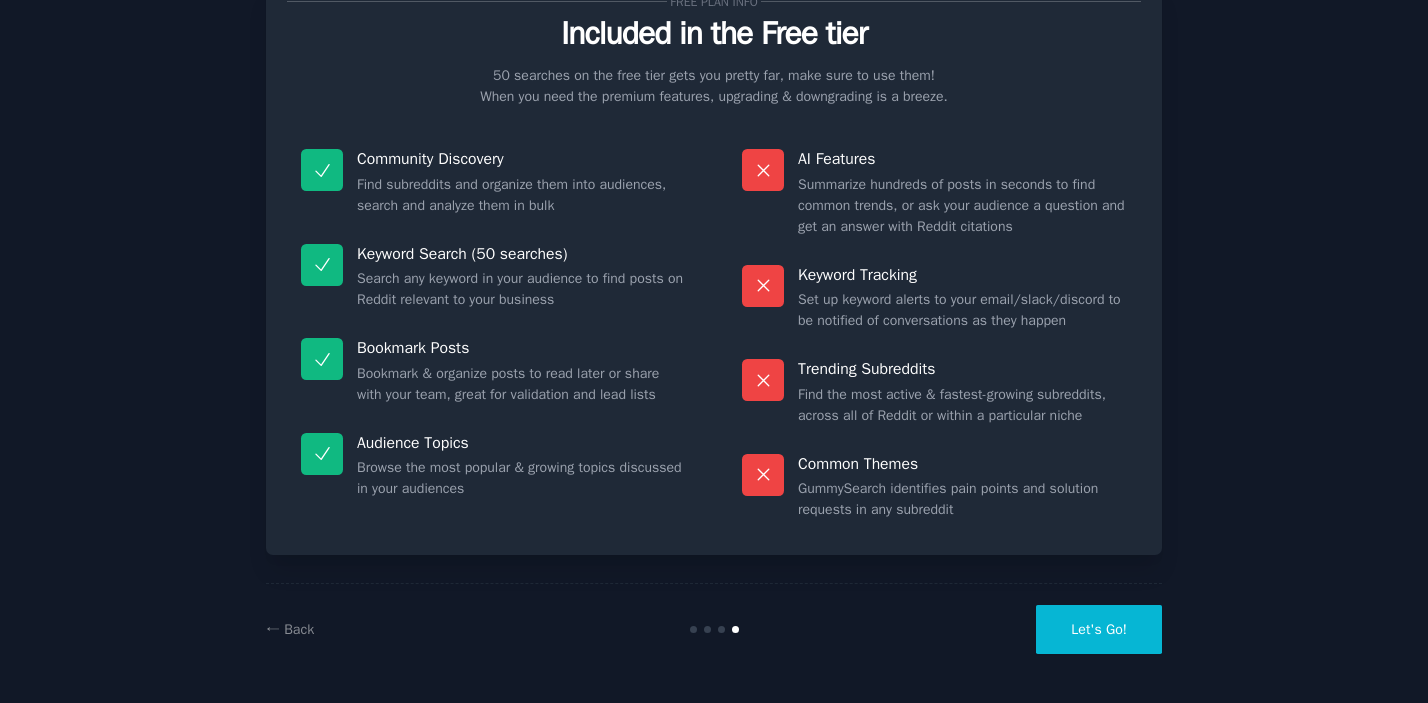 click on "Let's Go!" at bounding box center (1099, 629) 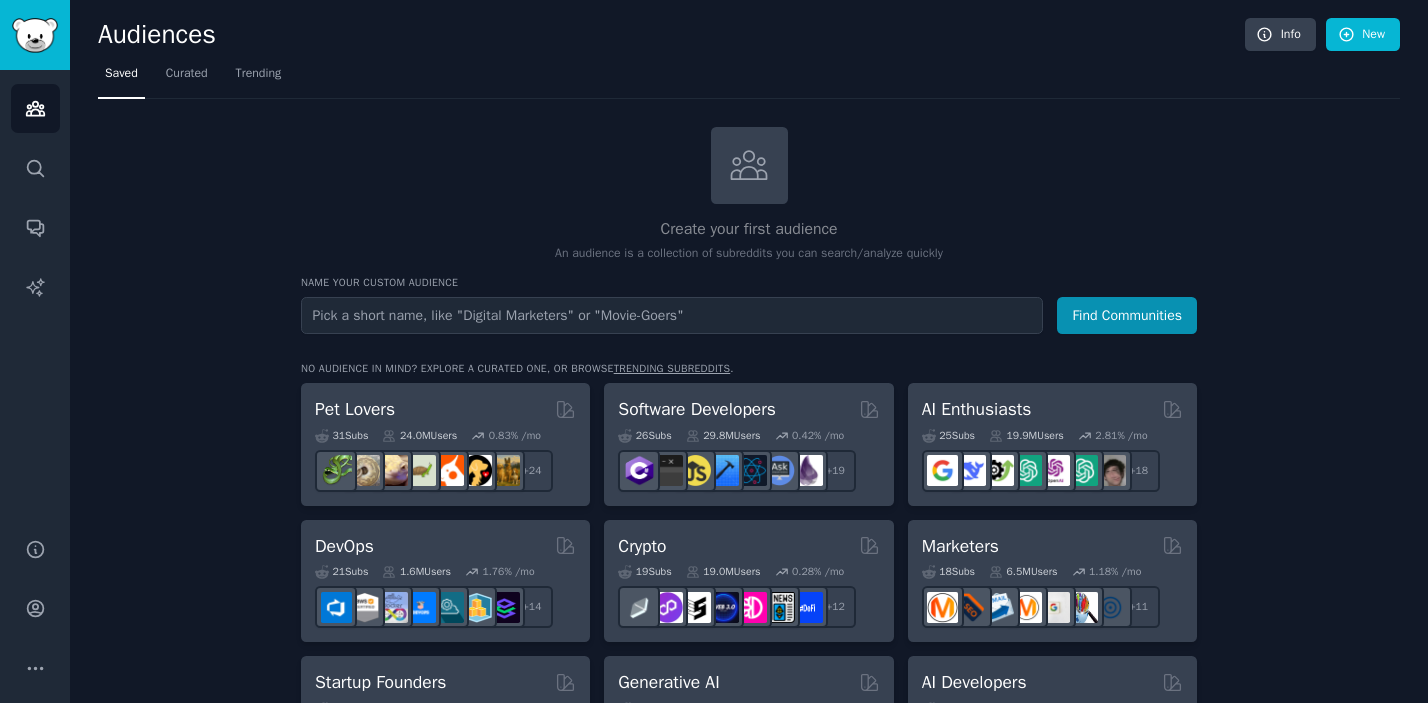 click at bounding box center (672, 315) 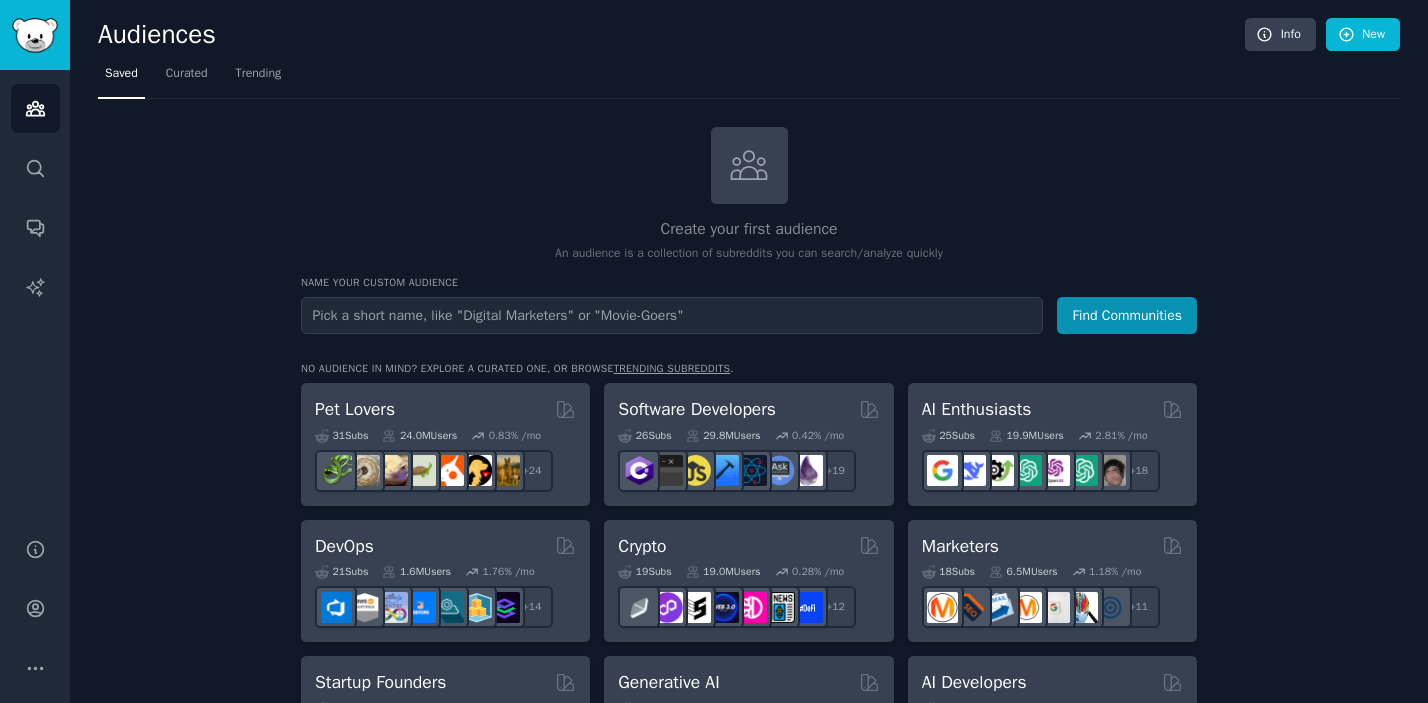 click on "Create your first audience" at bounding box center (749, 229) 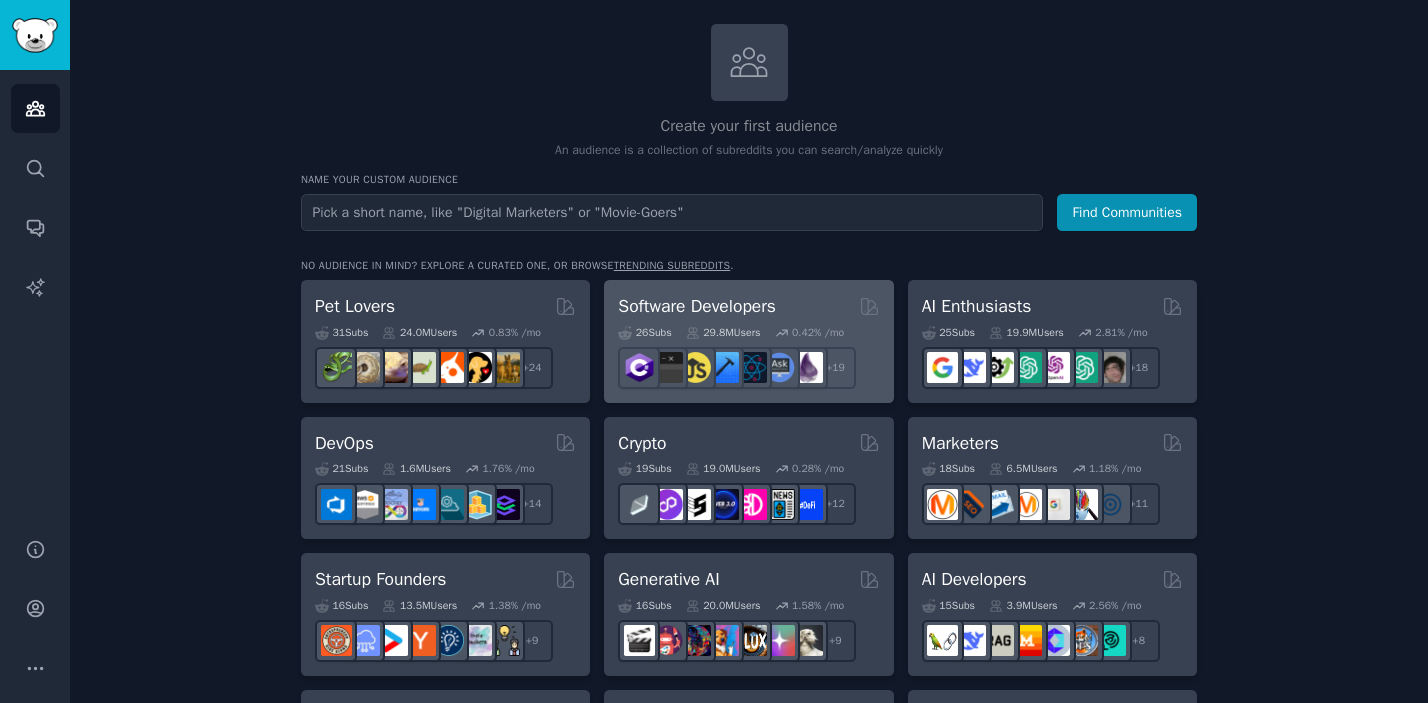 scroll, scrollTop: 0, scrollLeft: 0, axis: both 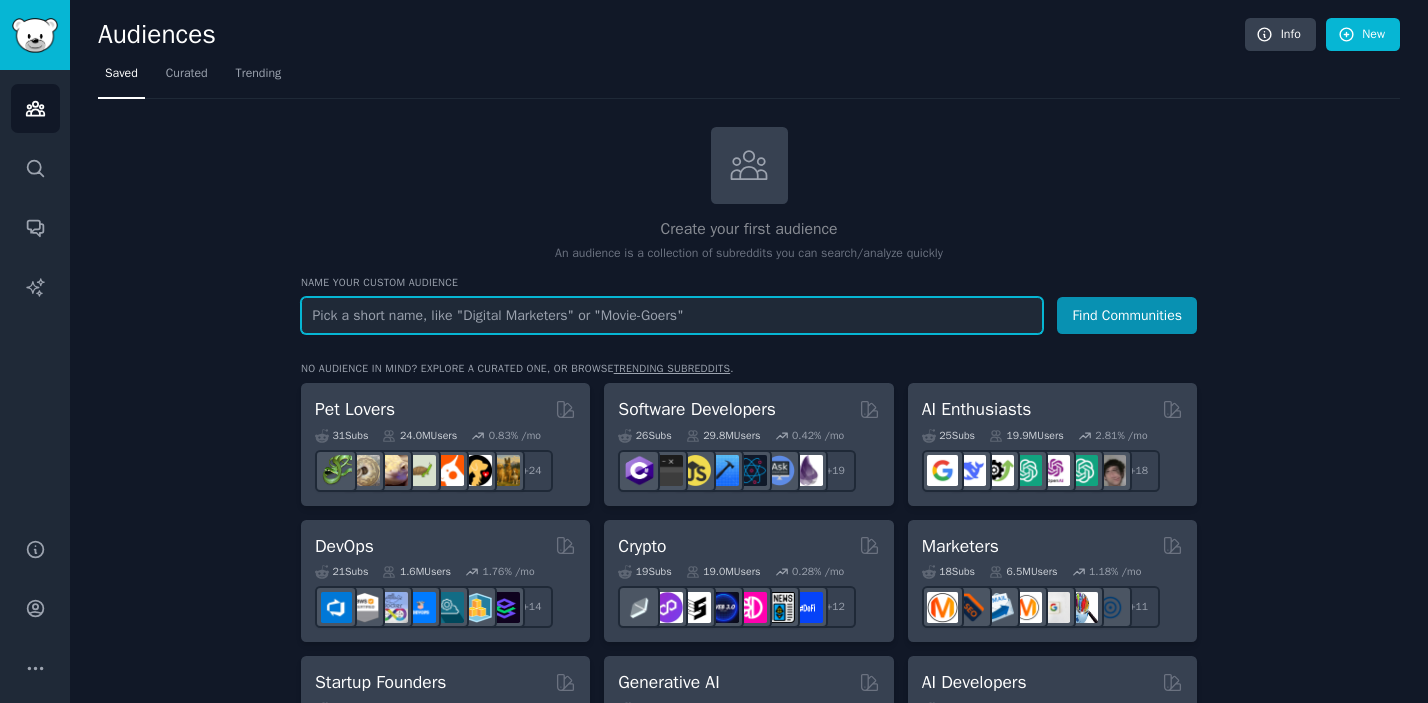 click at bounding box center (672, 315) 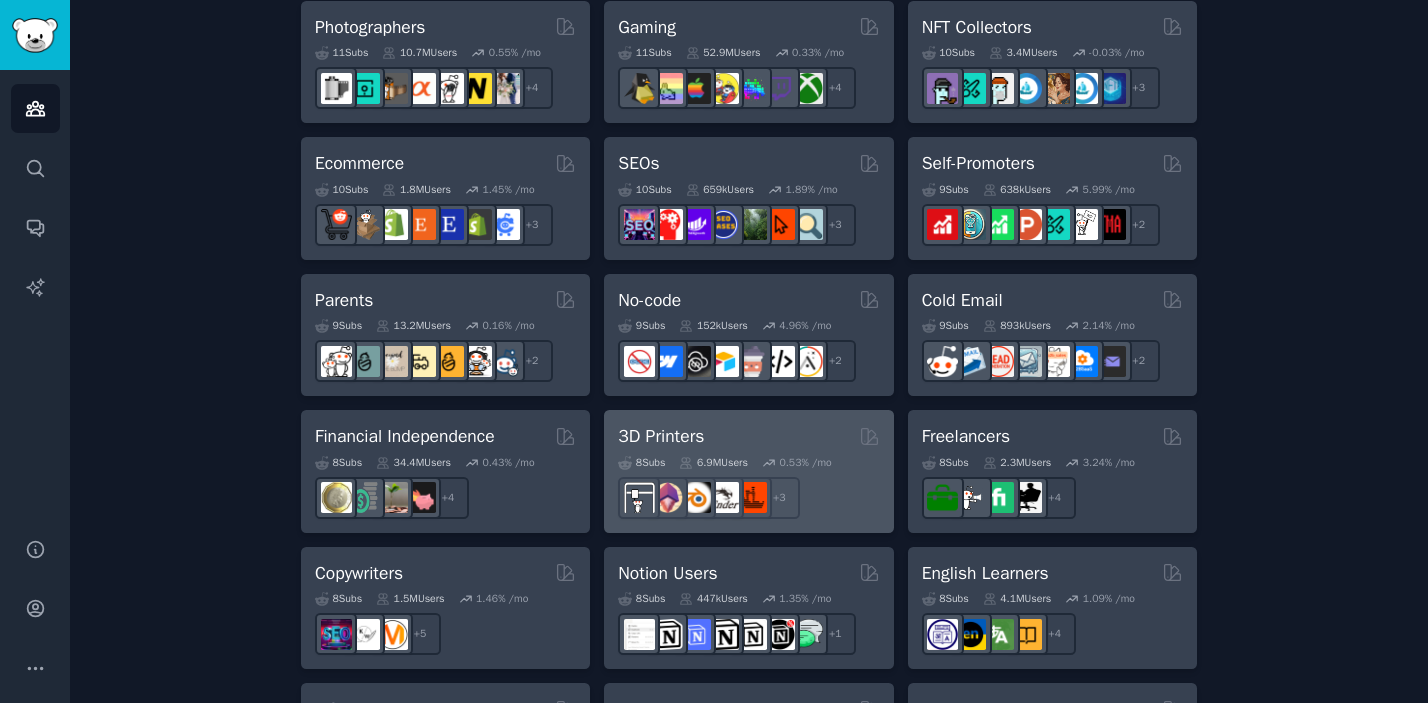 scroll, scrollTop: 1604, scrollLeft: 0, axis: vertical 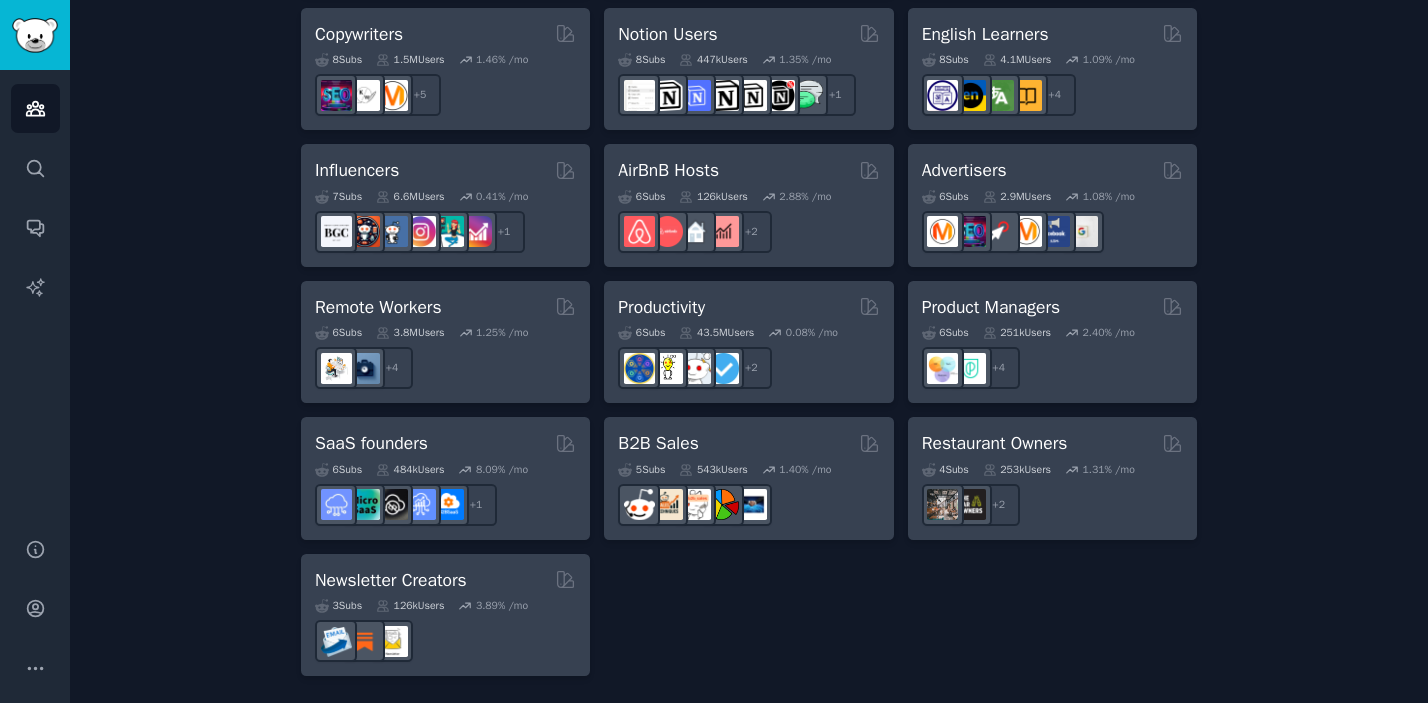 click on "Pet Lovers 31  Sub s 24.0M  Users 0.83 % /mo + 24 Software Developers 26  Sub s 29.8M  Users 0.42 % /mo r/csharp + 19 AI Enthusiasts 25  Sub s 19.9M  Users 2.81 % /mo + 18 DevOps 21  Sub s 1.6M  Users 1.76 % /mo + 14 Crypto 19  Sub s 19.0M  Users 0.28 % /mo + 12 Marketers 18  Sub s 6.5M  Users 1.18 % /mo + 11 Startup Founders 16  Sub s 13.5M  Users 1.38 % /mo + 9 Generative AI 16  Sub s 20.0M  Users 1.58 % /mo + 9 AI Developers 15  Sub s 3.9M  Users 2.56 % /mo + 8 Stock Investors 15  Sub s 28.3M  Users 0.49 % /mo + 8 Video Editors 15  Sub s 2.3M  Users 1.66 % /mo + 8 Designers 13  Sub s 9.7M  Users 0.25 % /mo + 6 Data Scientists 13  Sub s 7.6M  Users 0.58 % /mo + 6 Fitness Enthusiasts 12  Sub s 31.1M  Users 0.24 % /mo + 5 Gardeners 11  Sub s 13.5M  Users 1.67 % /mo + 4 Photographers 11  Sub s 10.7M  Users 0.55 % /mo + 4 Gaming 11  Sub s 52.9M  Users 0.33 % /mo + 4 NFT Collectors 10  Sub s 3.4M  Users -0.03 % /mo + 3 Ecommerce 10  Sub s 1.8M  Users 1.45 % /mo + 3 SEOs 10  Sub s 659k  Users 1.89 % /mo r/TechSEO" at bounding box center [749, -273] 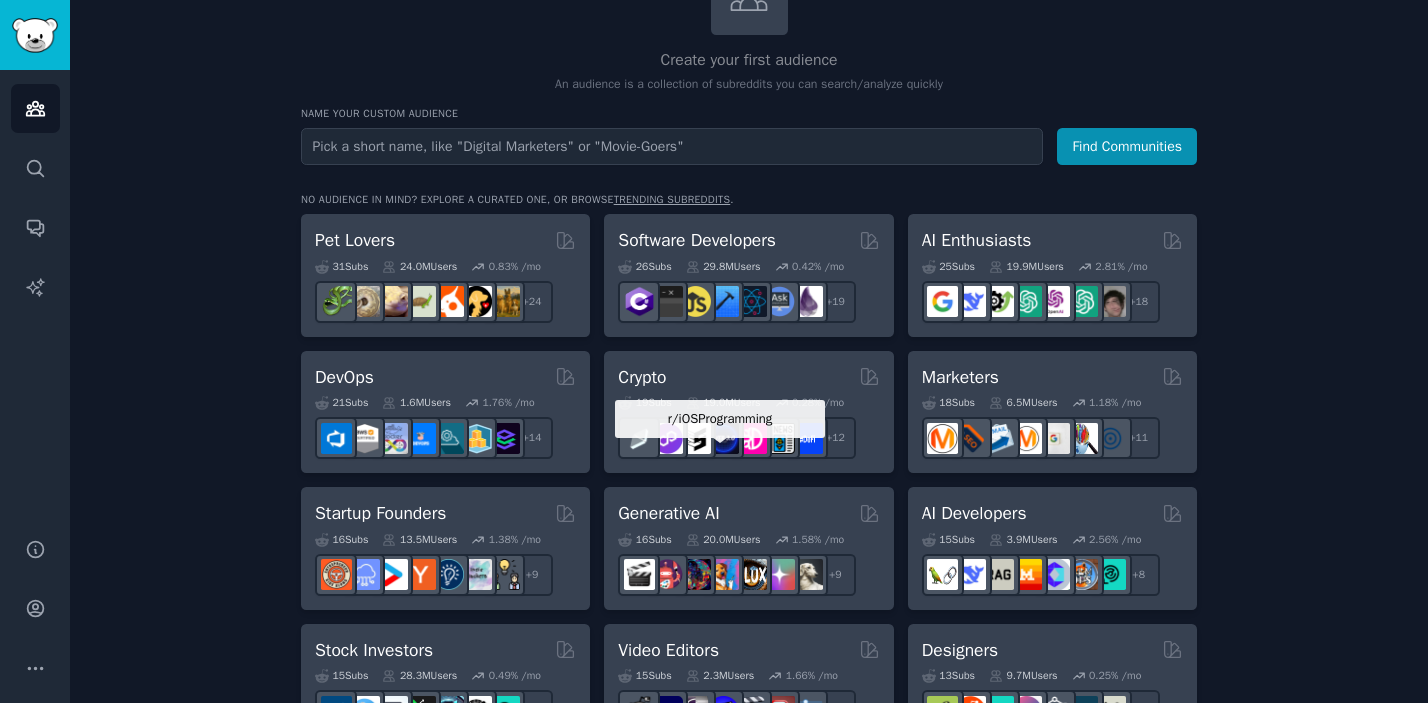 scroll, scrollTop: 170, scrollLeft: 0, axis: vertical 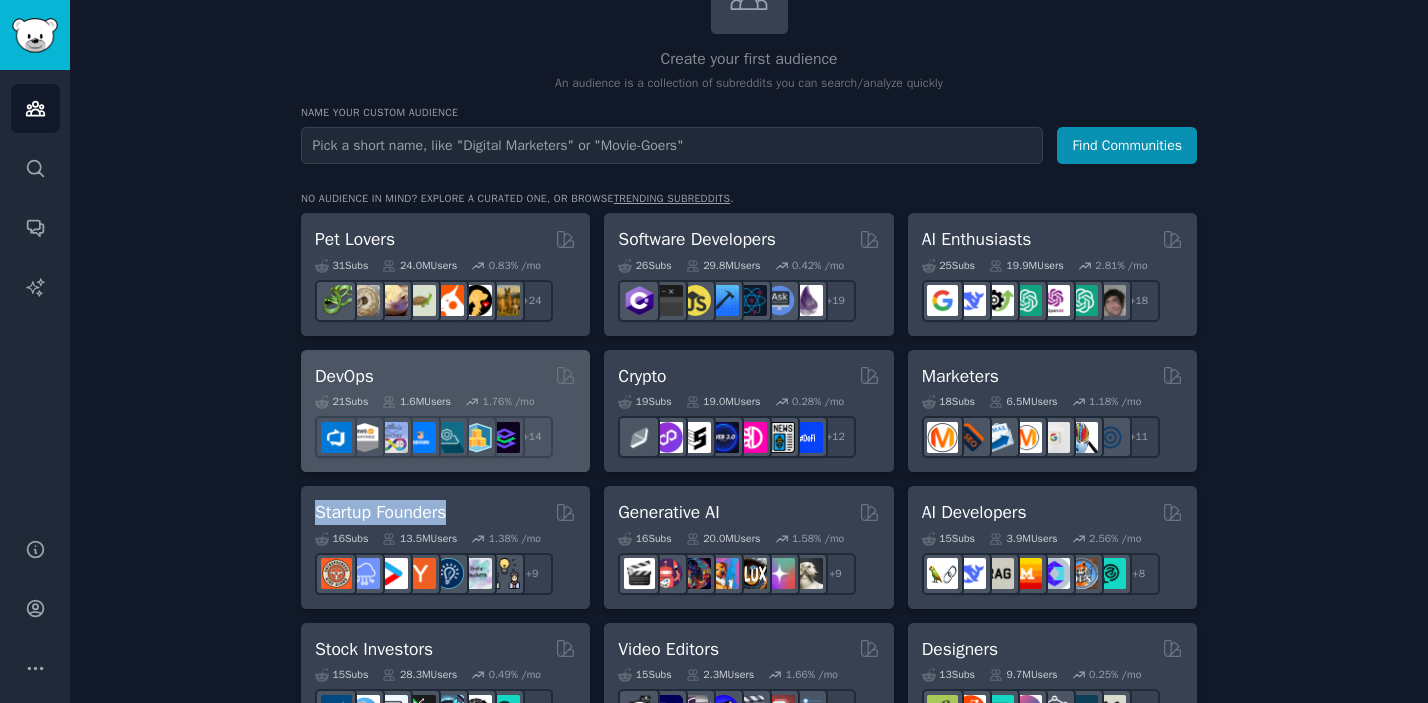 drag, startPoint x: 477, startPoint y: 504, endPoint x: 480, endPoint y: 451, distance: 53.08484 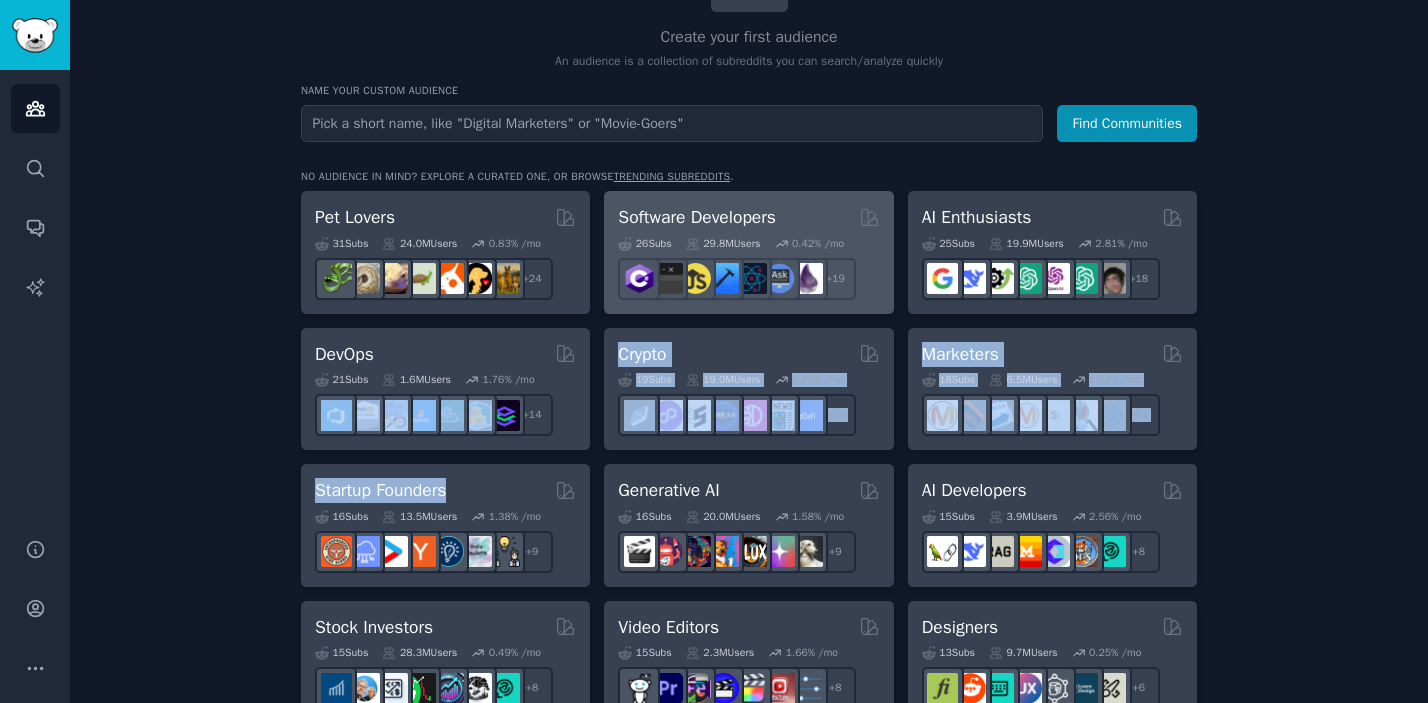 scroll, scrollTop: 195, scrollLeft: 0, axis: vertical 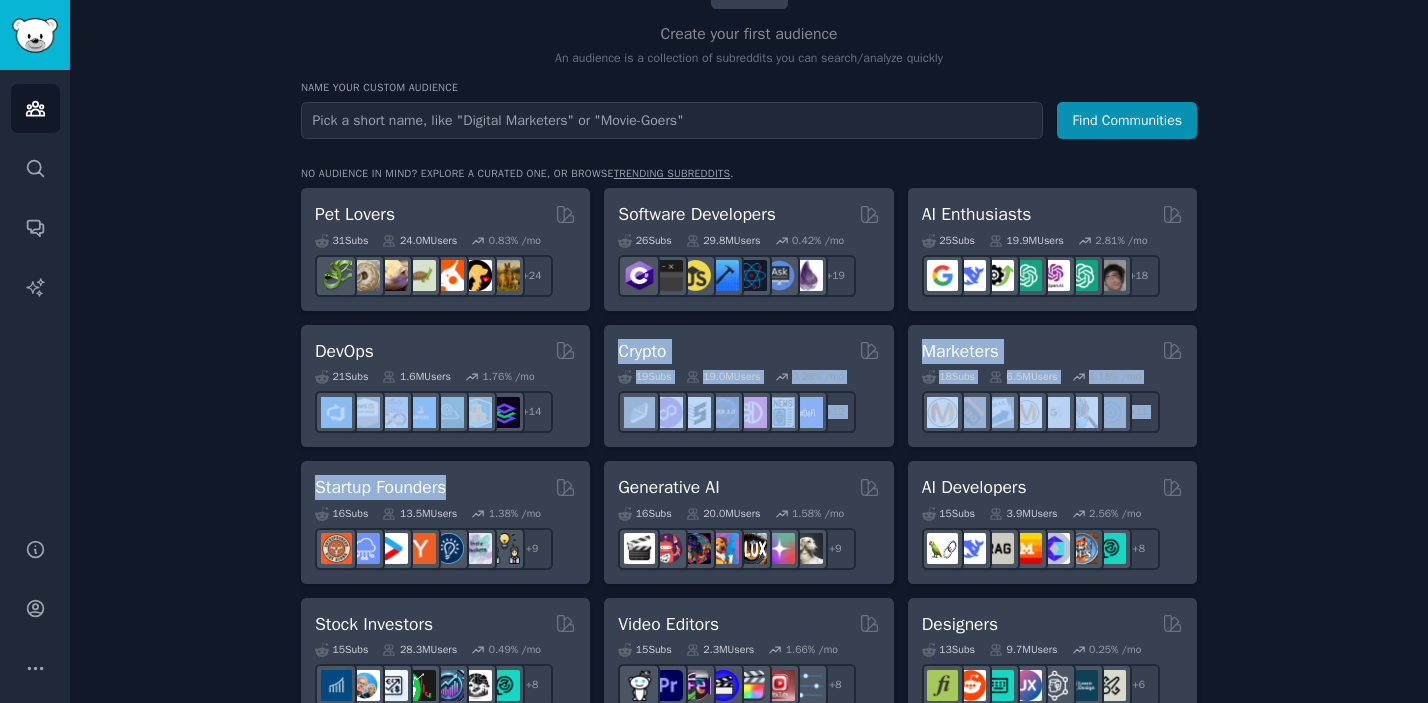 click on "Audiences Info New Saved Curated Trending Create your first audience An audience is a collection of subreddits you can search/analyze quickly Name your custom audience Audience Name Find Communities No audience in mind? Explore a curated one, or browse  trending subreddits . Pet Lovers 31  Sub s 24.0M  Users 0.83 % /mo r/DogBreeds101, r/Dogowners, r/DogTrainingTips, r/doggrooming, r/lookatmydog, r/reptiles, r/germanshepherds, r/Pets, r/Ornithology, r/cat, r/DogAdvice, r/puppy101, r/CatAdvice, r/DOG, r/birding, r/BeardedDragons, r/RATS, r/dogswithjobs, r/dogpictures, r/parrots, r/Aquariums, r/Dogtraining, r/dogs, r/cats + 24 Software Developers 26  Sub s 29.8M  Users 0.42 % /mo r/software + 19 AI Enthusiasts 25  Sub s 19.9M  Users 2.81 % /mo + 18 DevOps 21  Sub s 1.6M  Users 1.76 % /mo r/aws_cdk + 14 Crypto 19  Sub s 19.0M  Users 0.28 % /mo + 12 Marketers 18  Sub s 6.5M  Users 1.18 % /mo r/MarketingResearch + 11 Startup Founders Curated by GummySearch 16  Sub s 13.5M  Users 1.38 % /mo + 9 Generative AI 16  Sub" 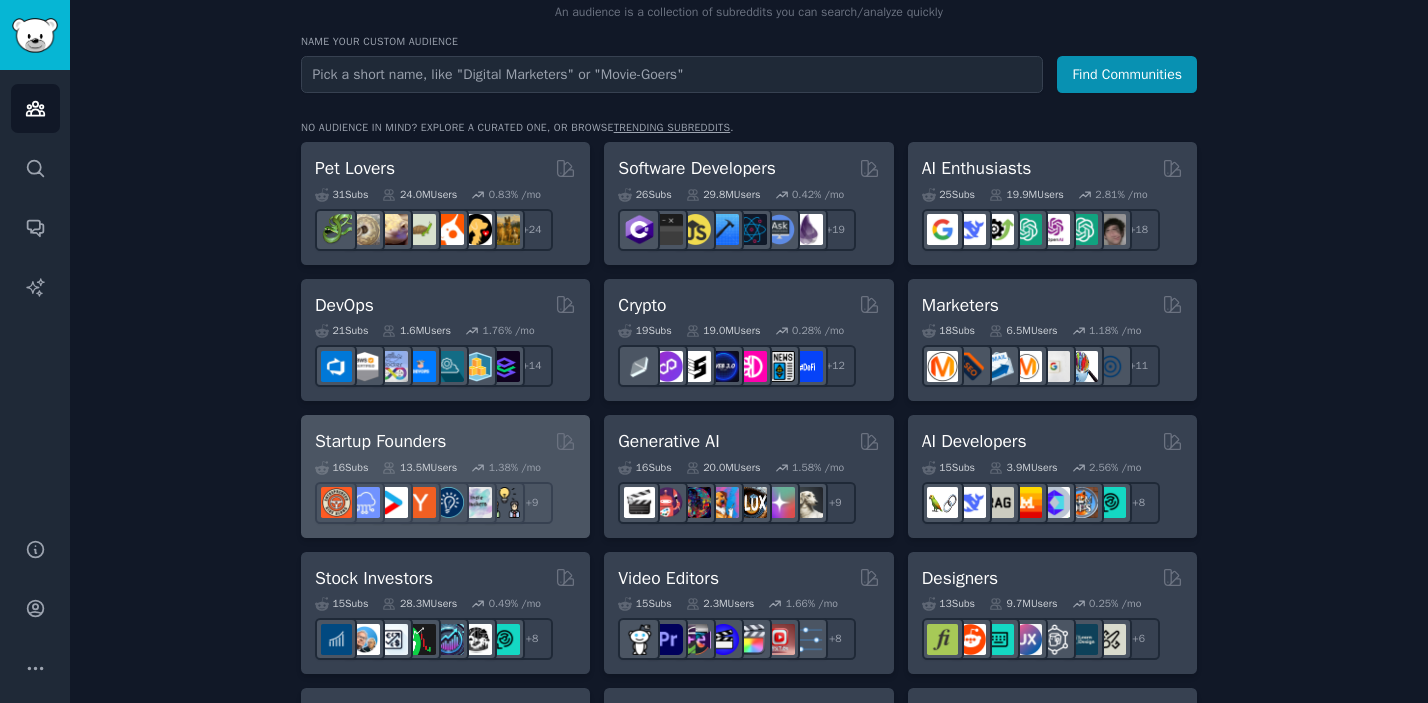 scroll, scrollTop: 240, scrollLeft: 0, axis: vertical 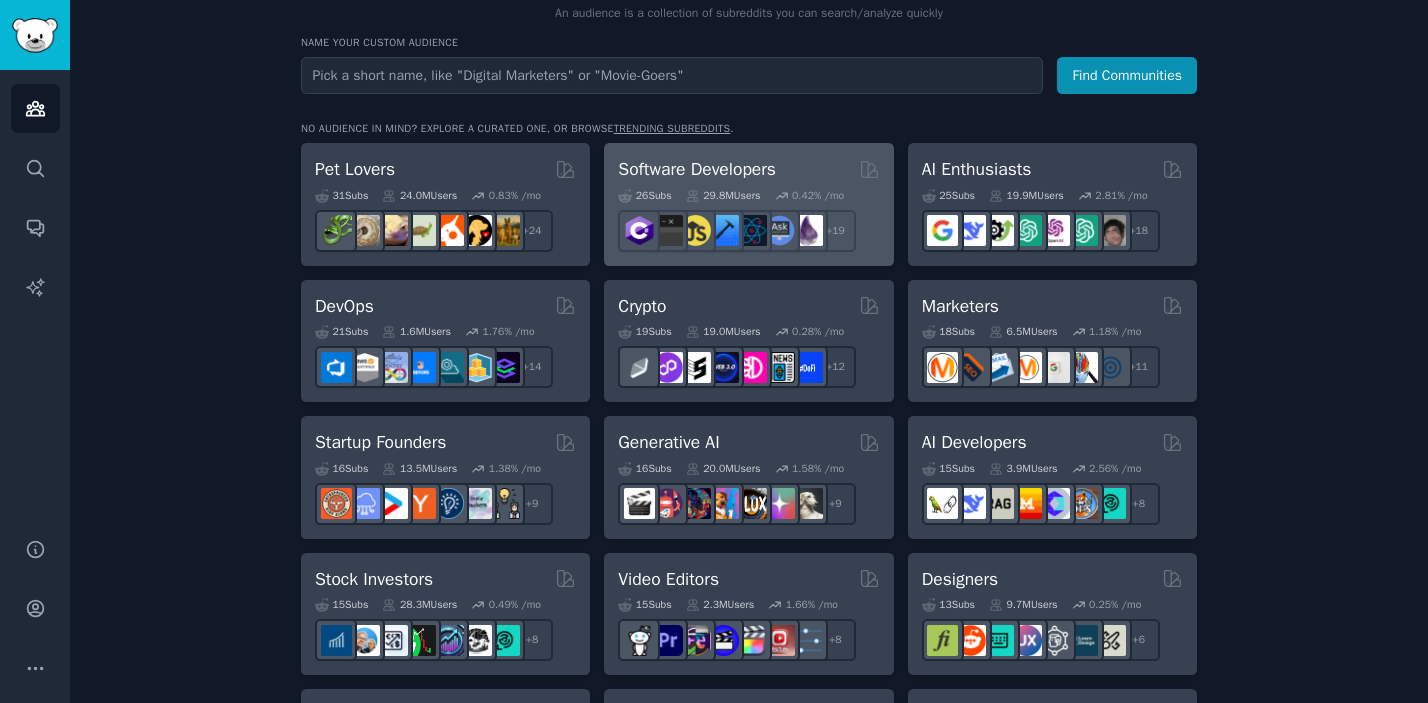 click on "Software Developers" at bounding box center (697, 169) 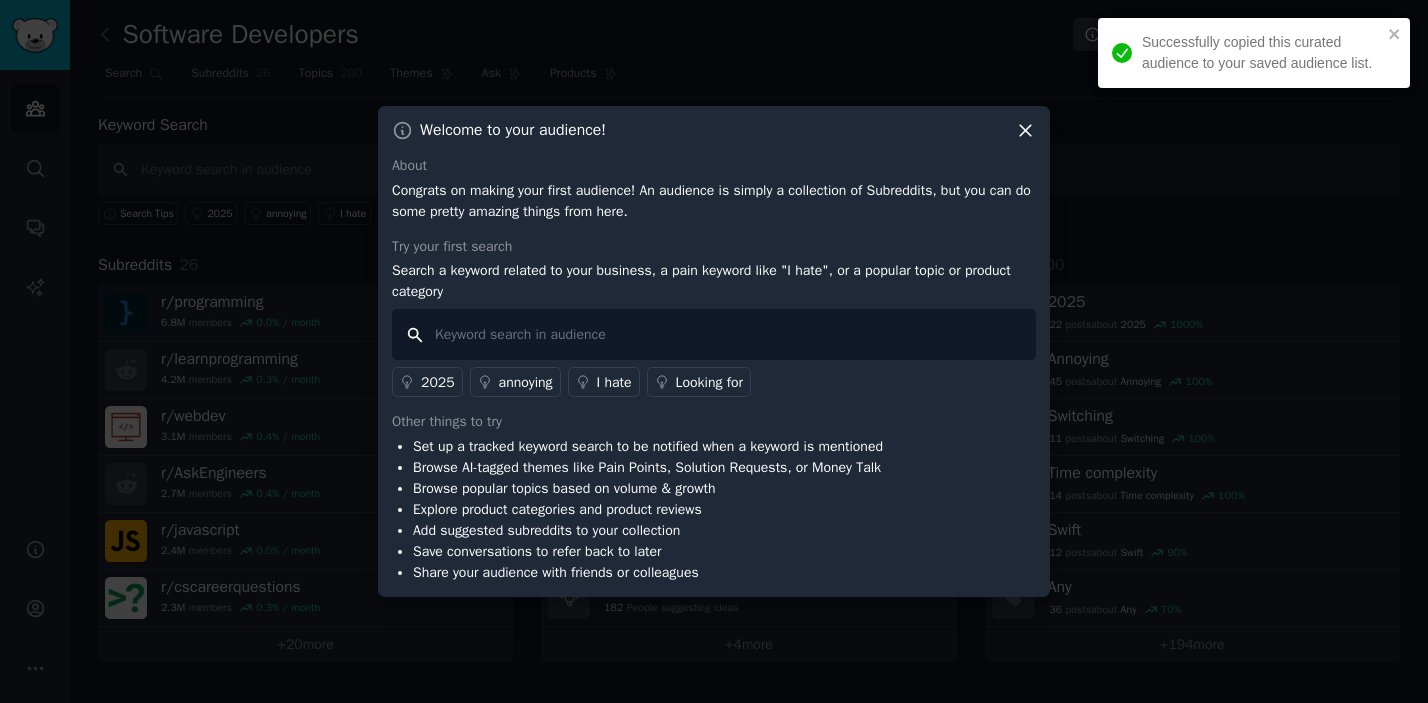 click at bounding box center (714, 334) 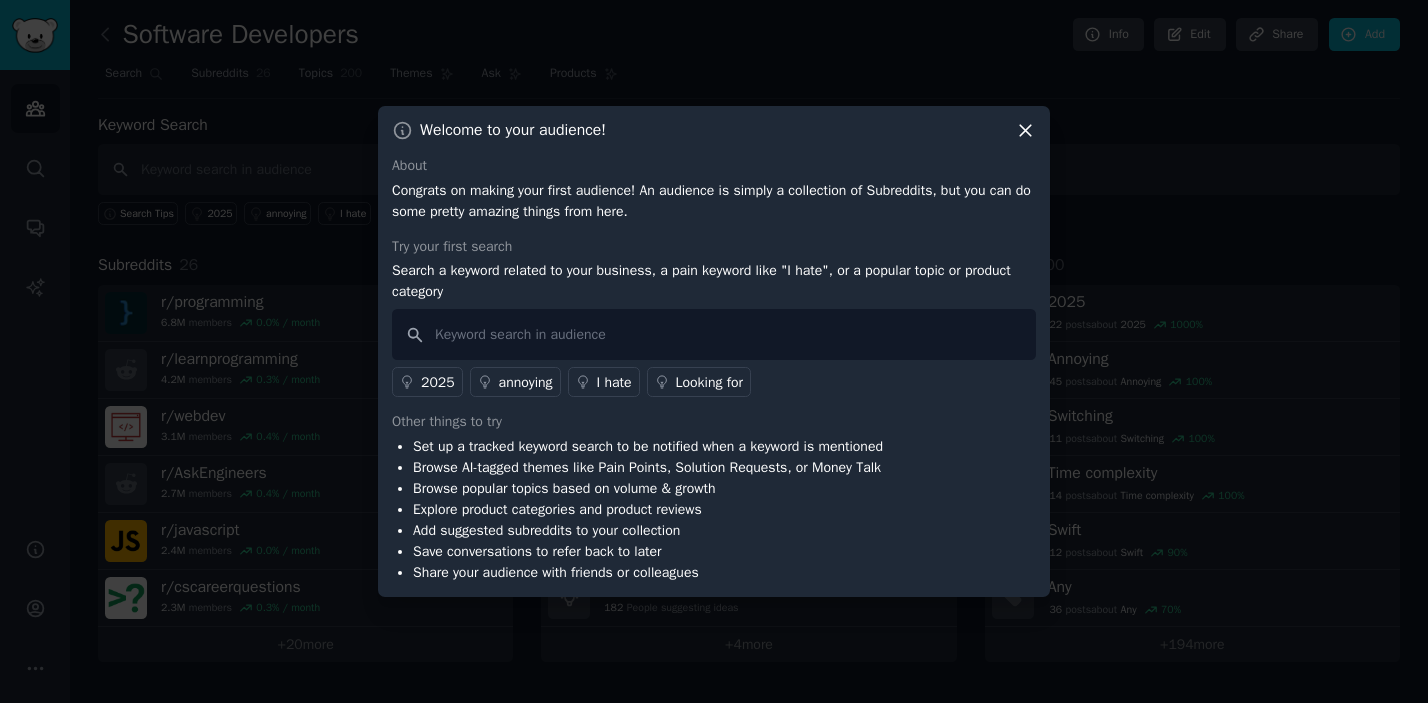 click on "2025" at bounding box center [438, 382] 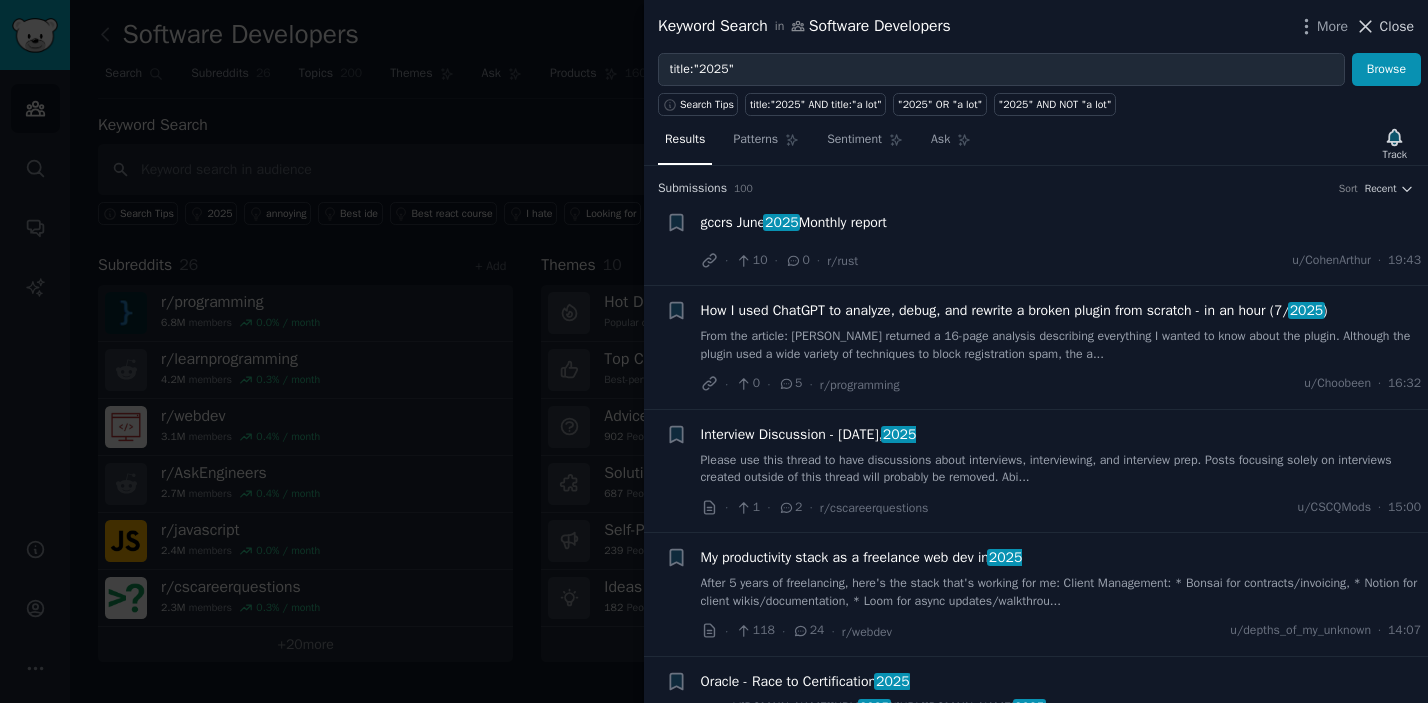 click 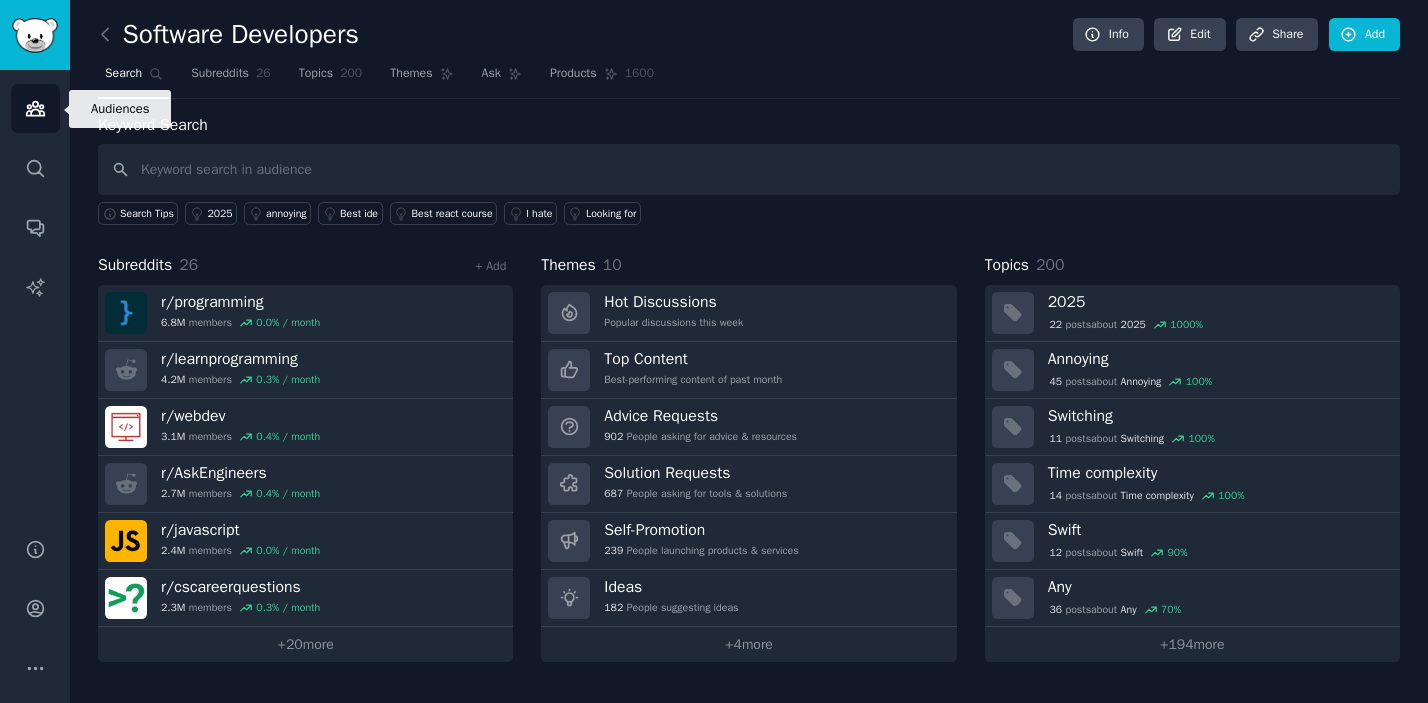 click 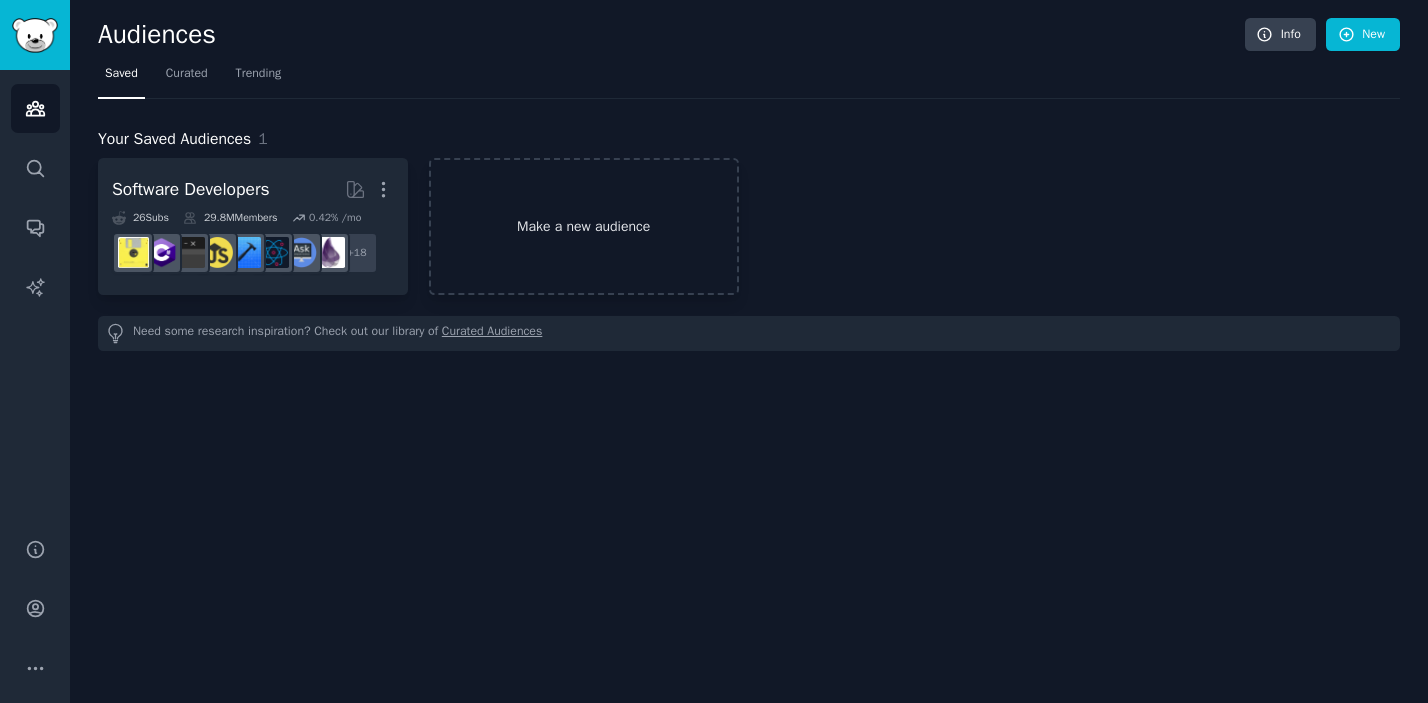 click on "Make a new audience" at bounding box center (584, 226) 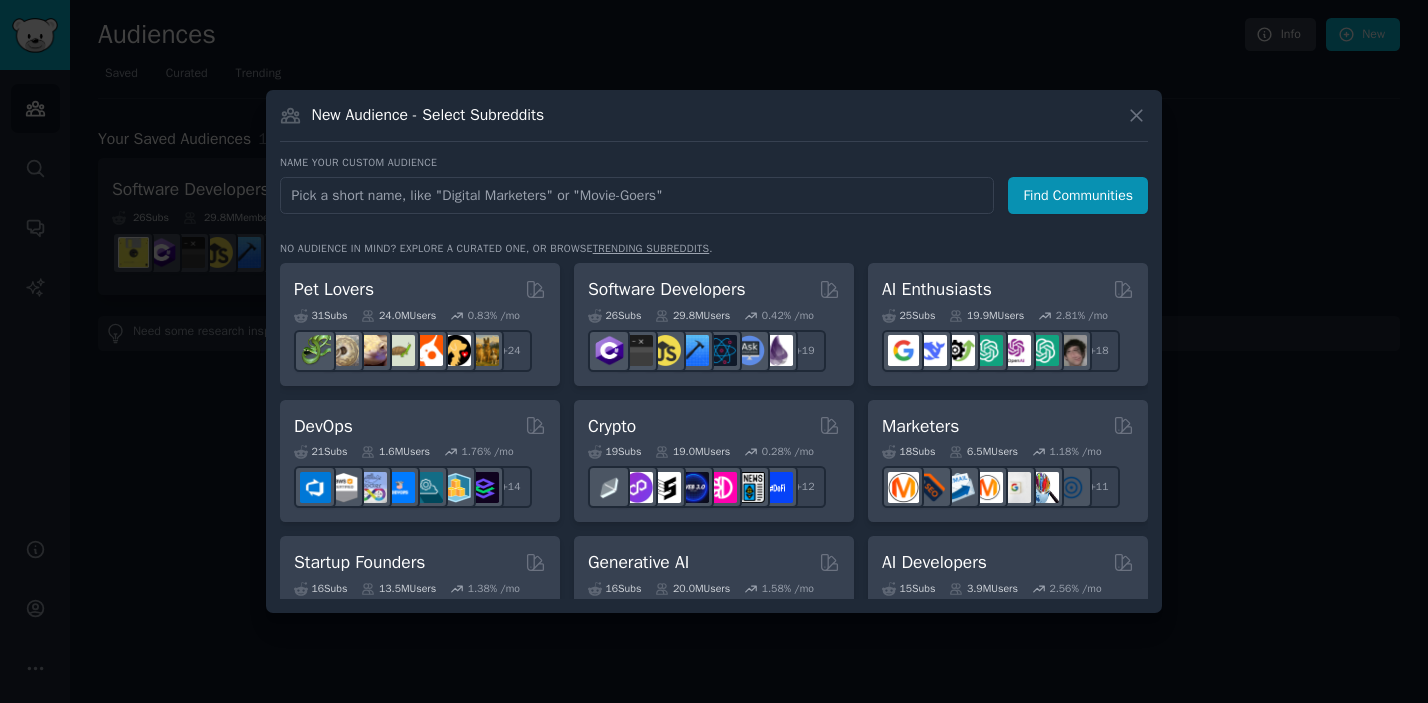 click at bounding box center (637, 195) 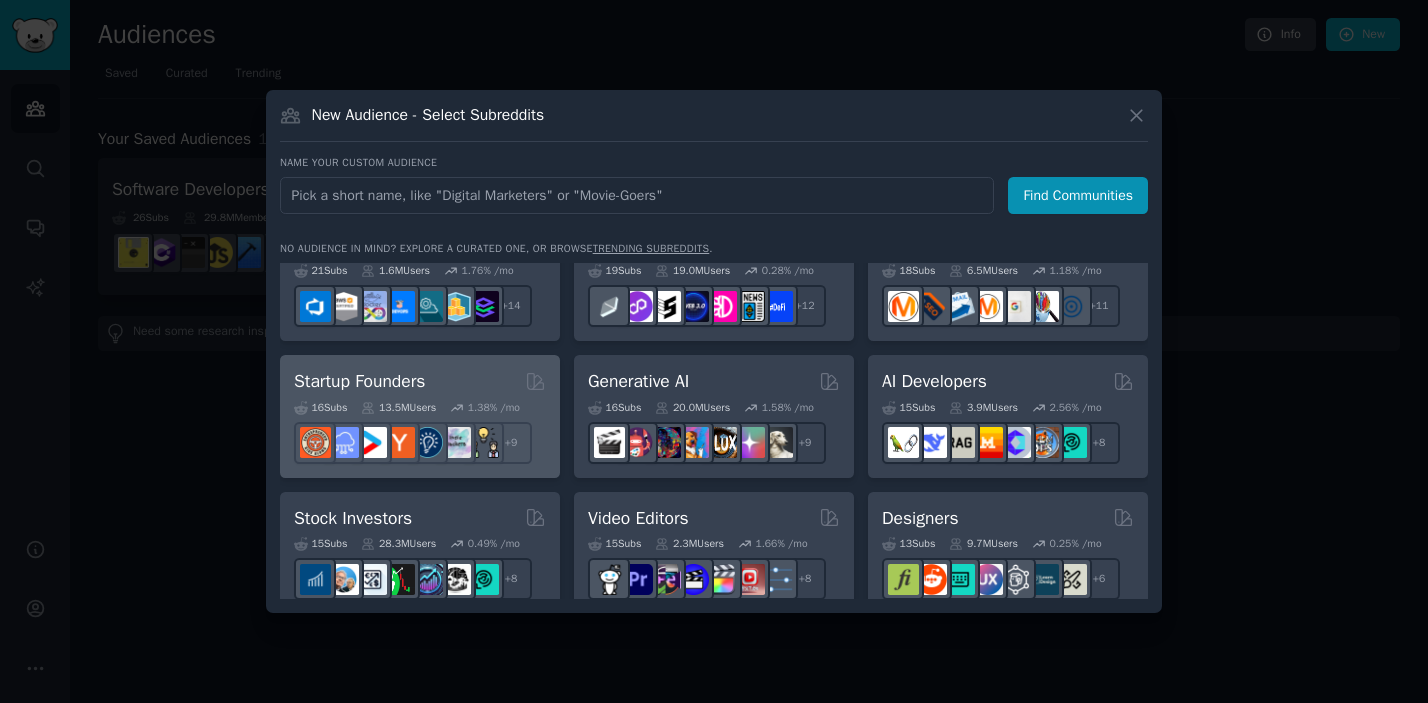 scroll, scrollTop: 168, scrollLeft: 0, axis: vertical 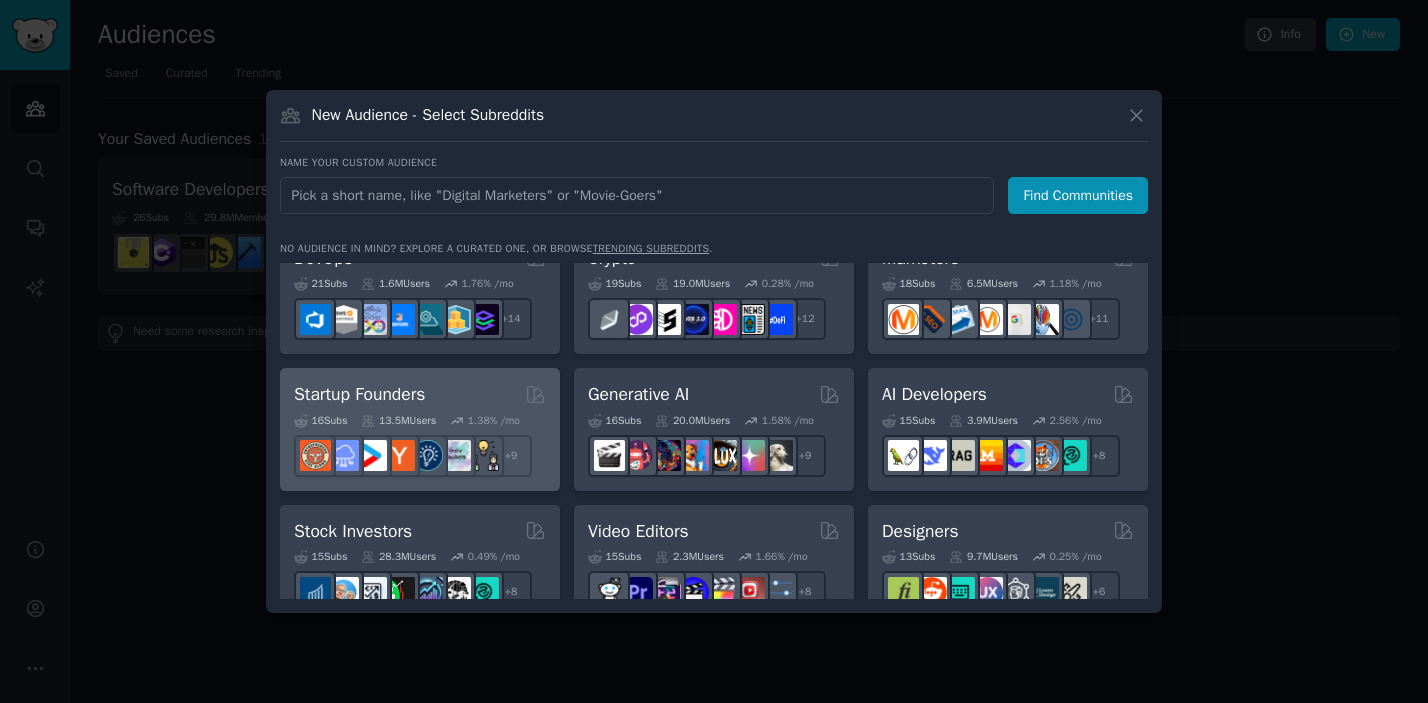 click on "Startup Founders" at bounding box center (420, 394) 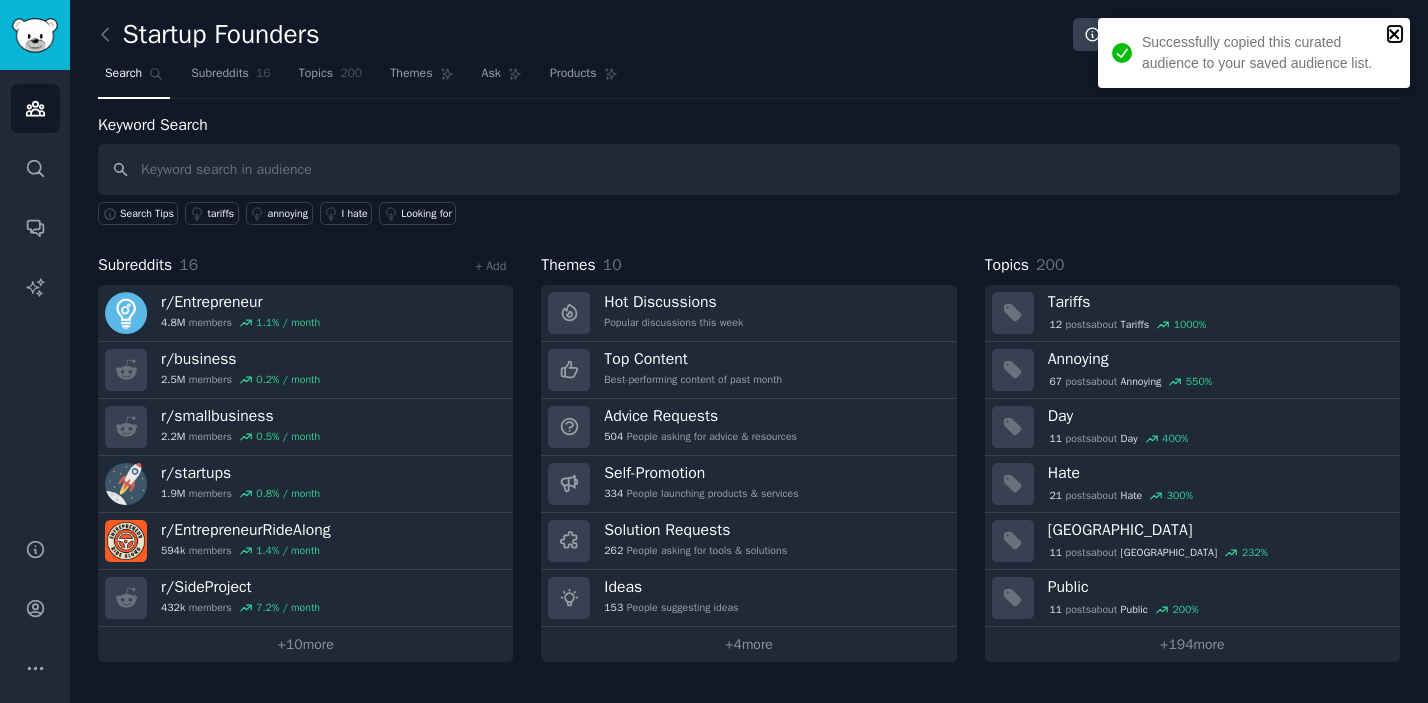 click 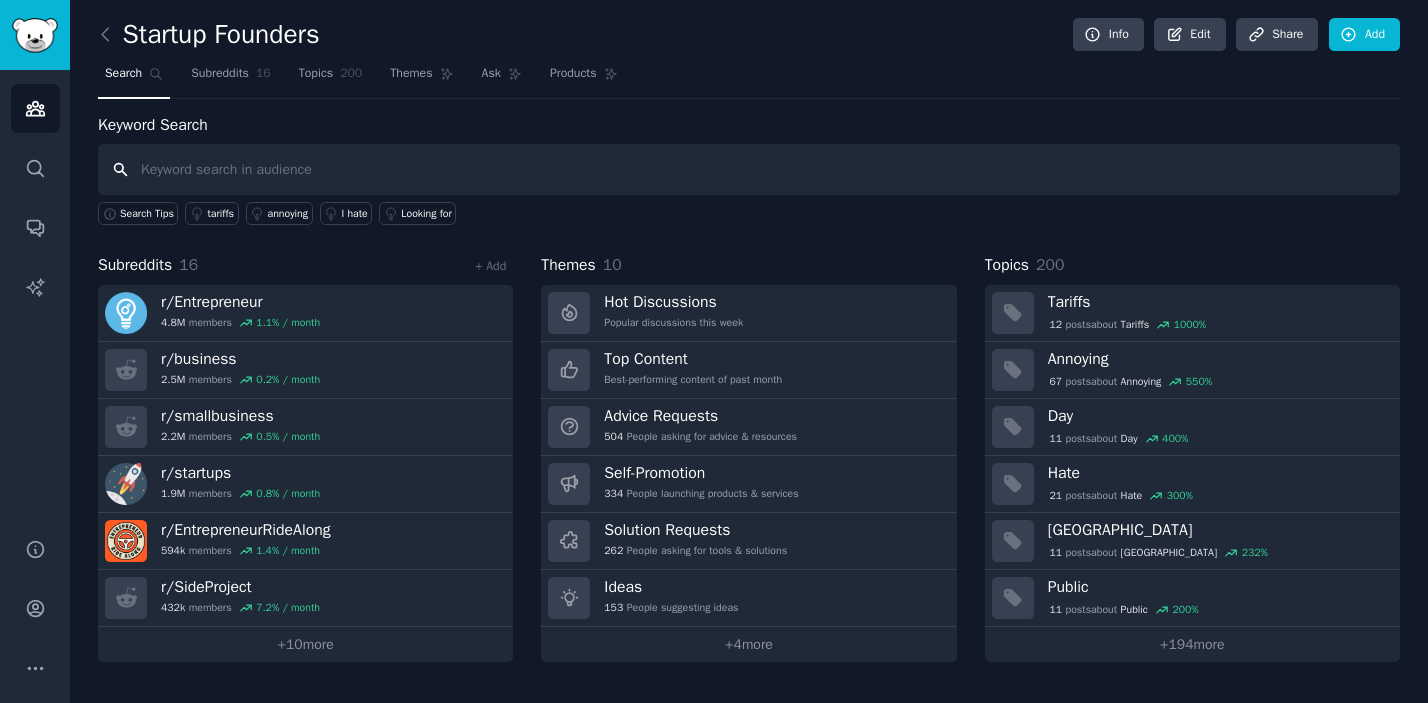 click at bounding box center [749, 169] 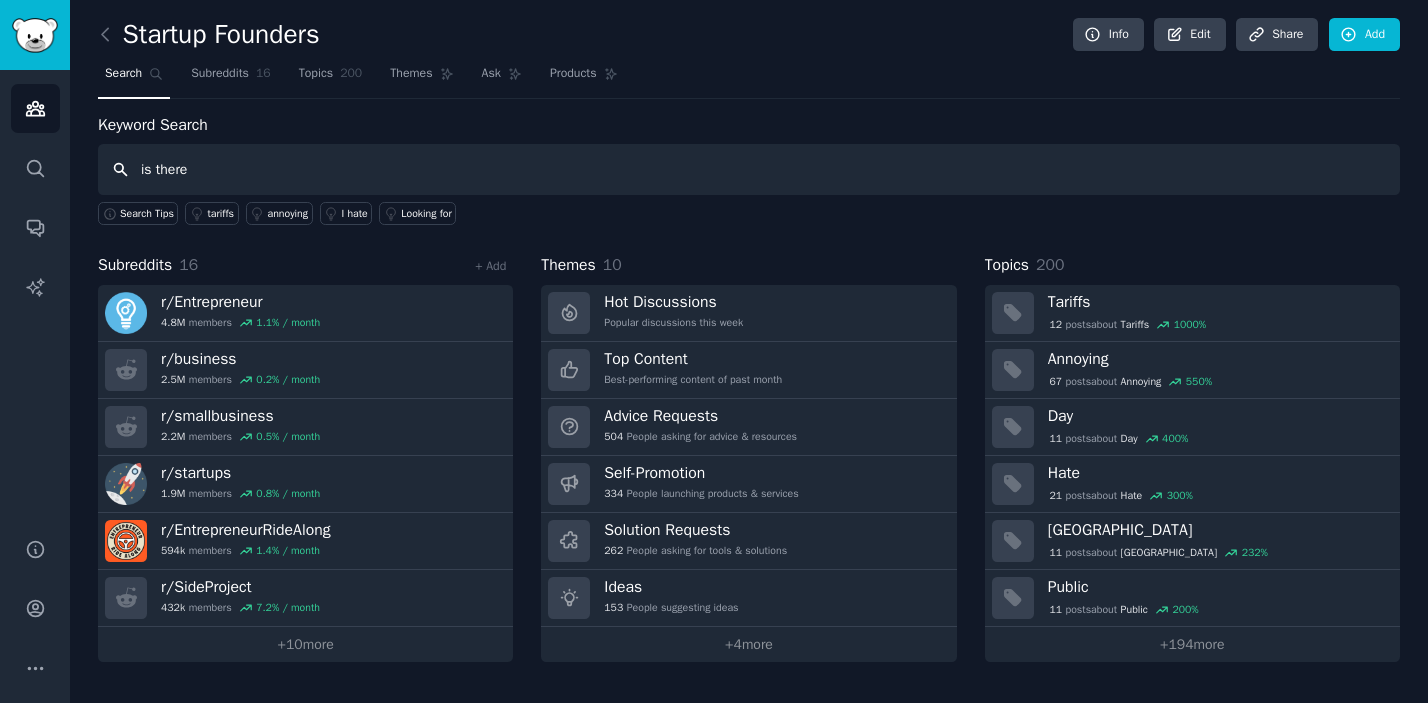 type on "is there" 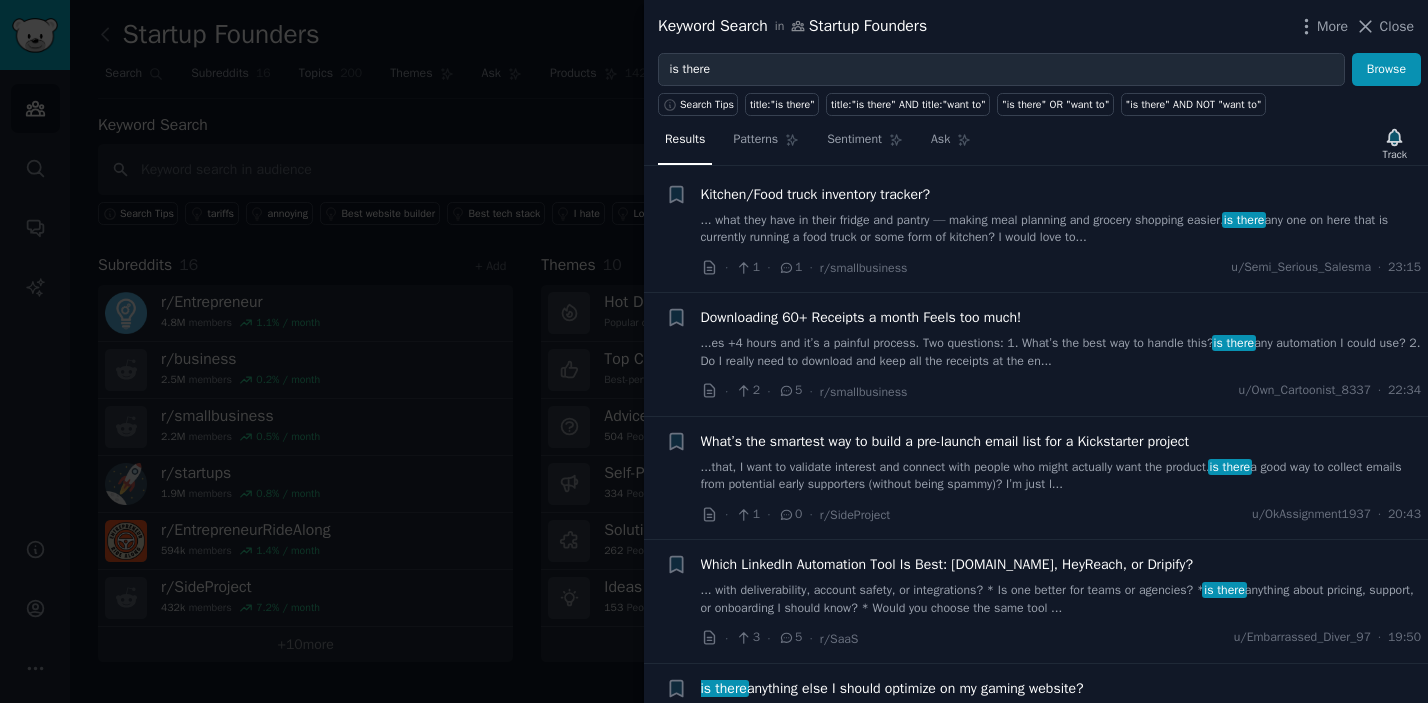scroll, scrollTop: 29, scrollLeft: 0, axis: vertical 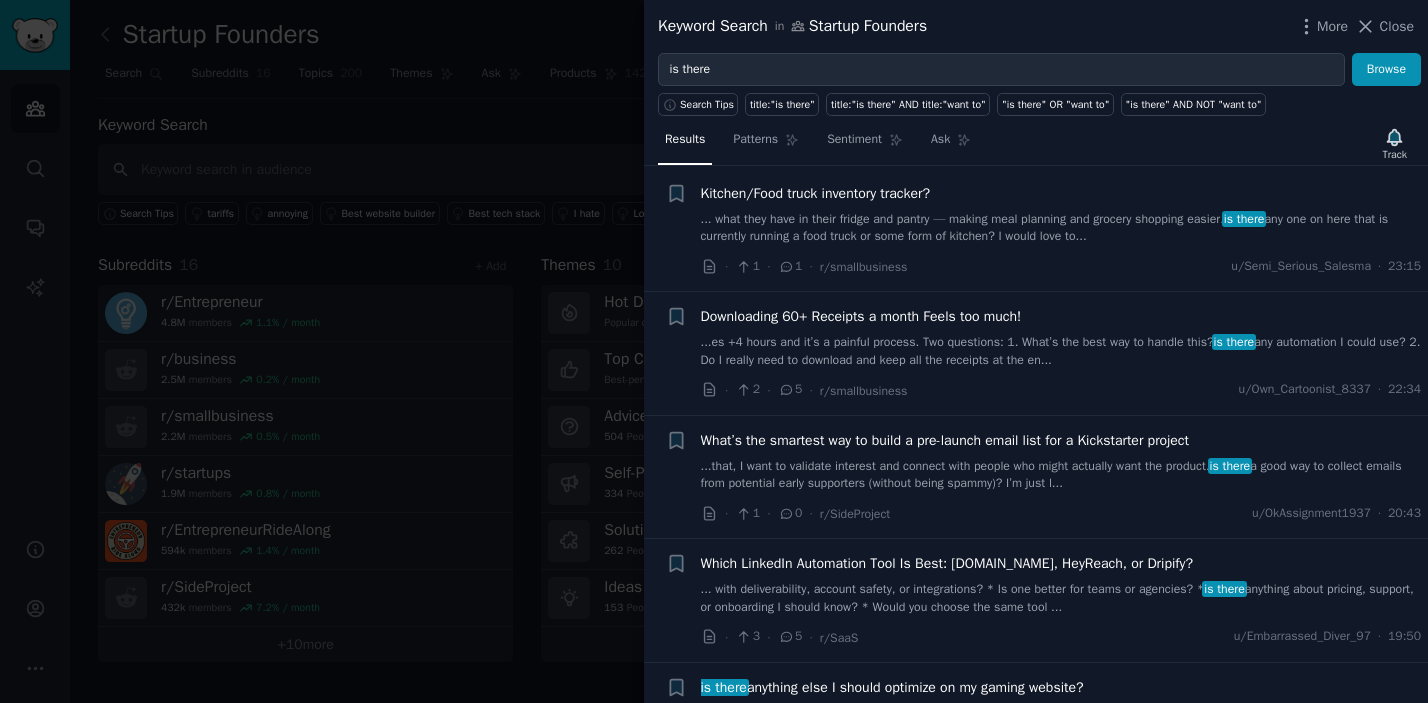 click on "...es +4 hours and it’s a painful process.
Two questions:
1. What’s the best way to handle this?  is there  any automation I could use?
2. Do I really need to download and keep all the receipts at the en..." at bounding box center [1061, 351] 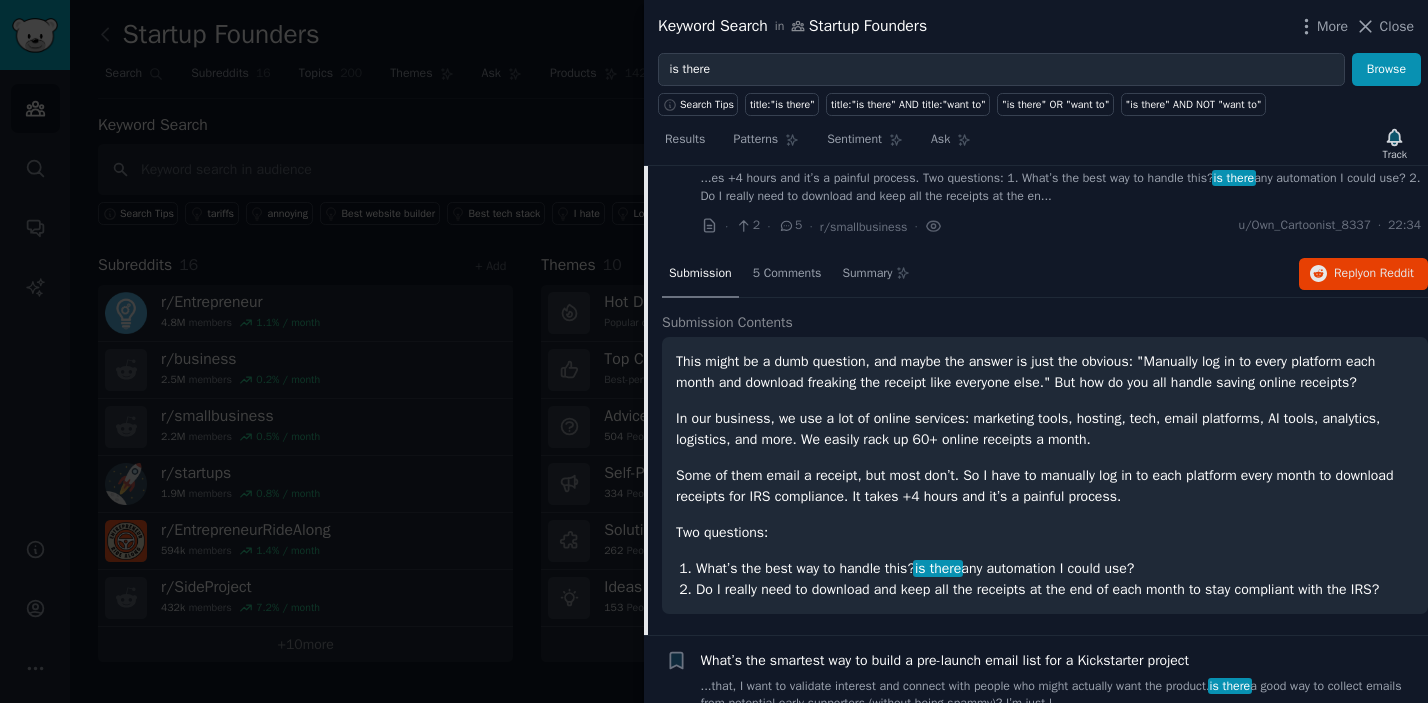 scroll, scrollTop: 196, scrollLeft: 0, axis: vertical 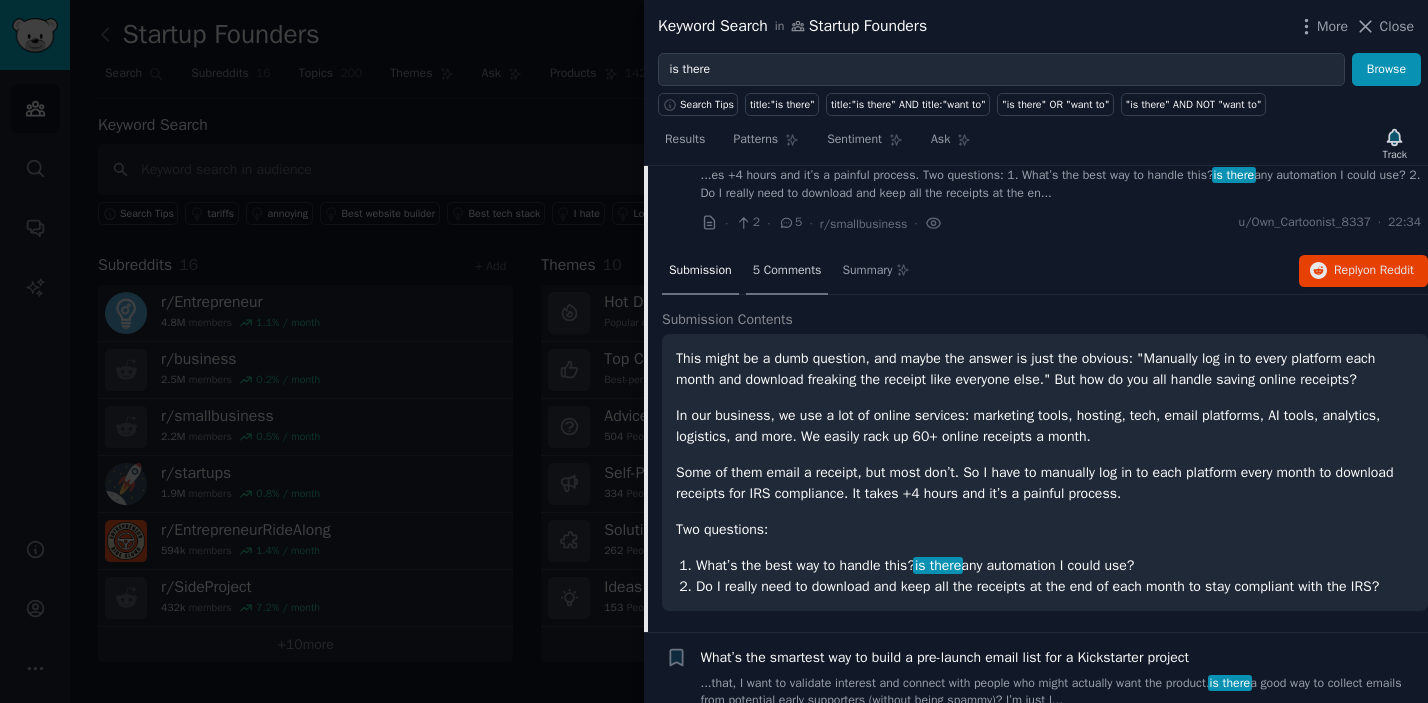 click on "5 Comments" at bounding box center [787, 271] 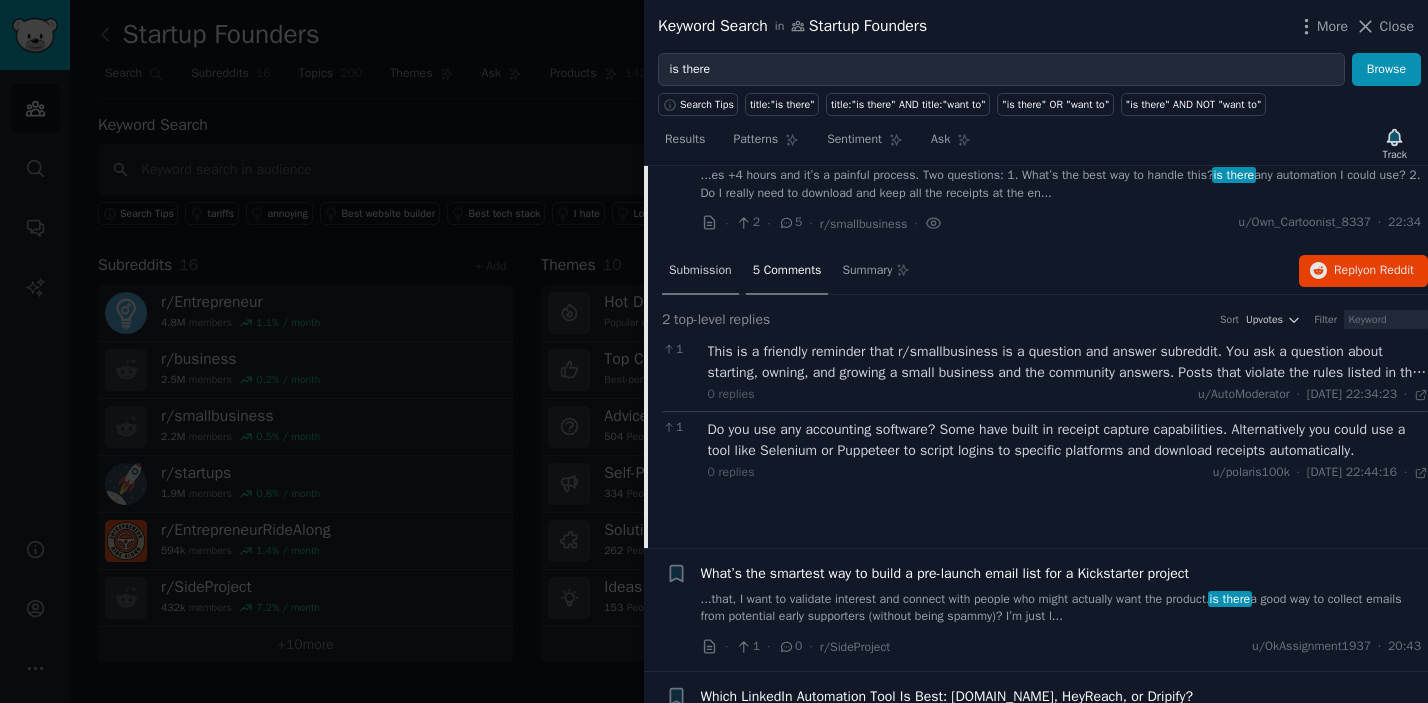 click on "Submission" at bounding box center (700, 271) 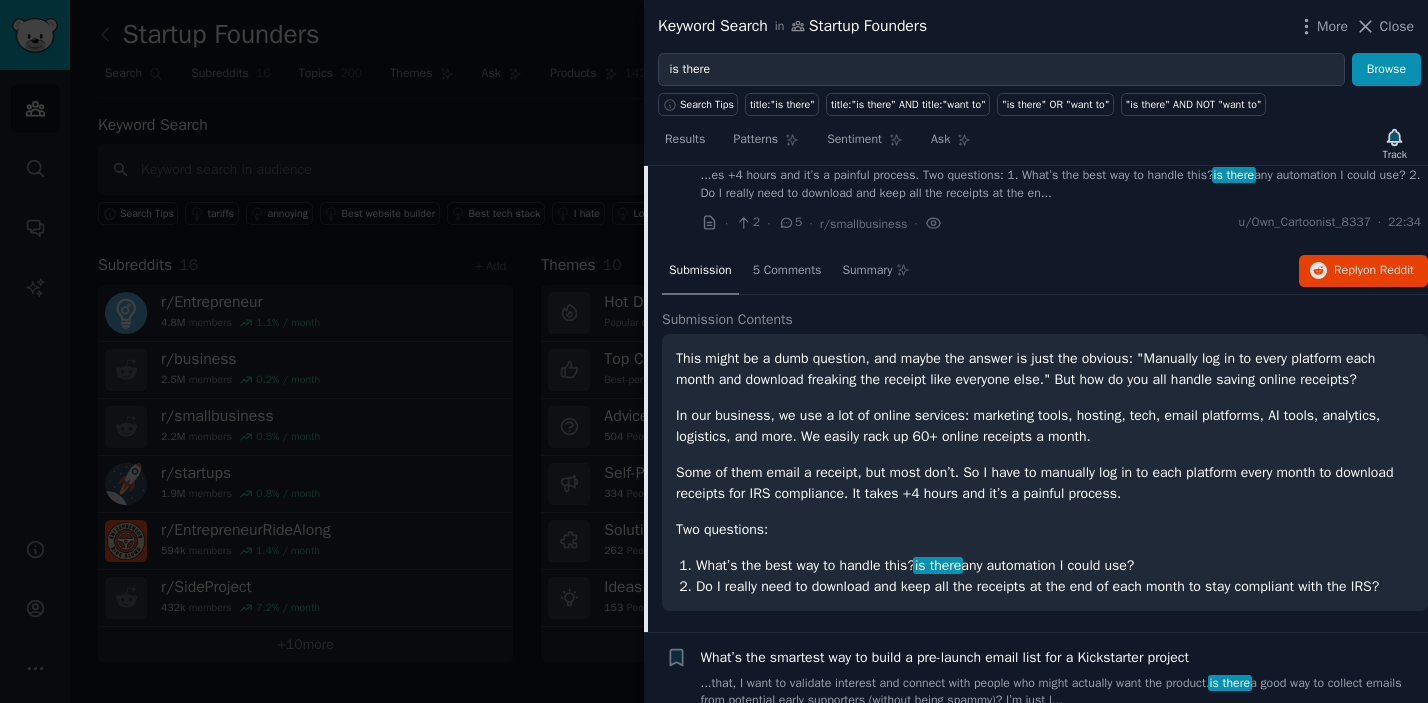 click on "In our business, we use a lot of online services: marketing tools, hosting, tech, email platforms, AI tools, analytics, logistics, and more. We easily rack up 60+ online receipts a month." at bounding box center (1045, 426) 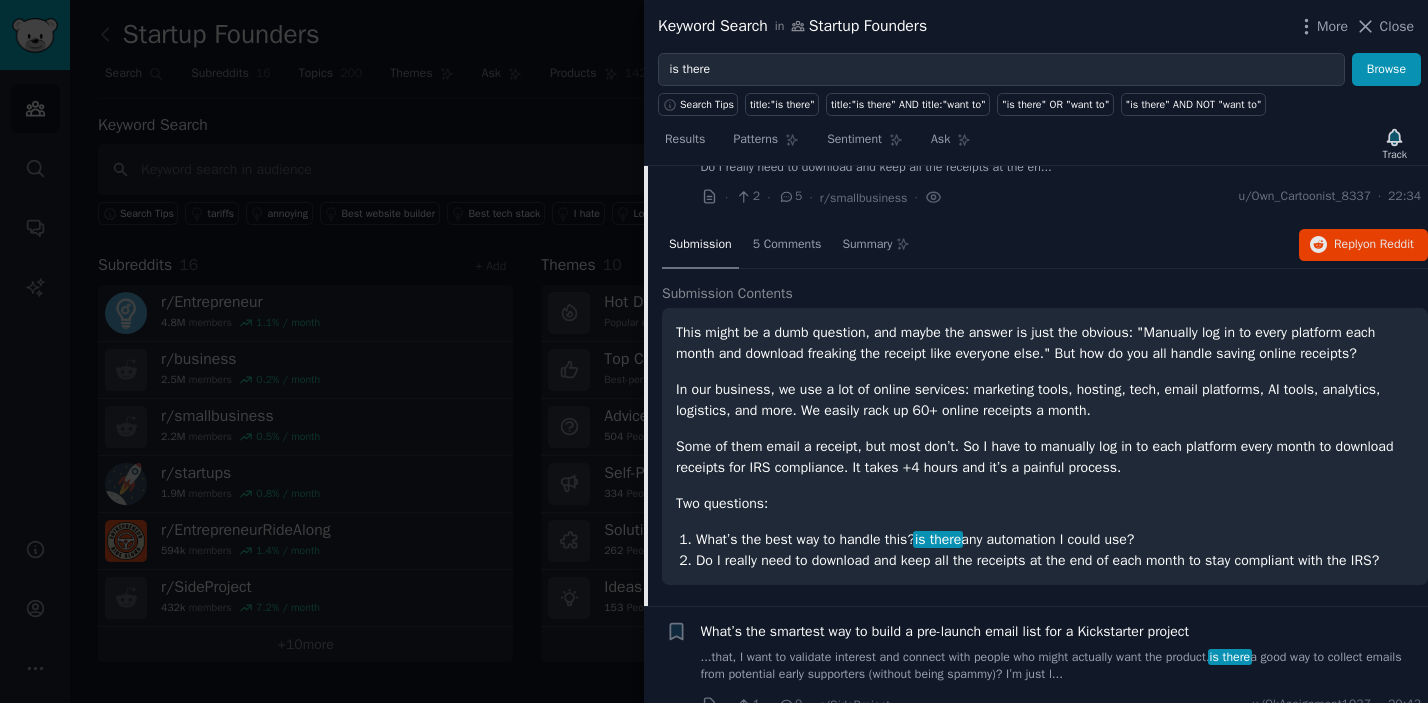 scroll, scrollTop: 0, scrollLeft: 0, axis: both 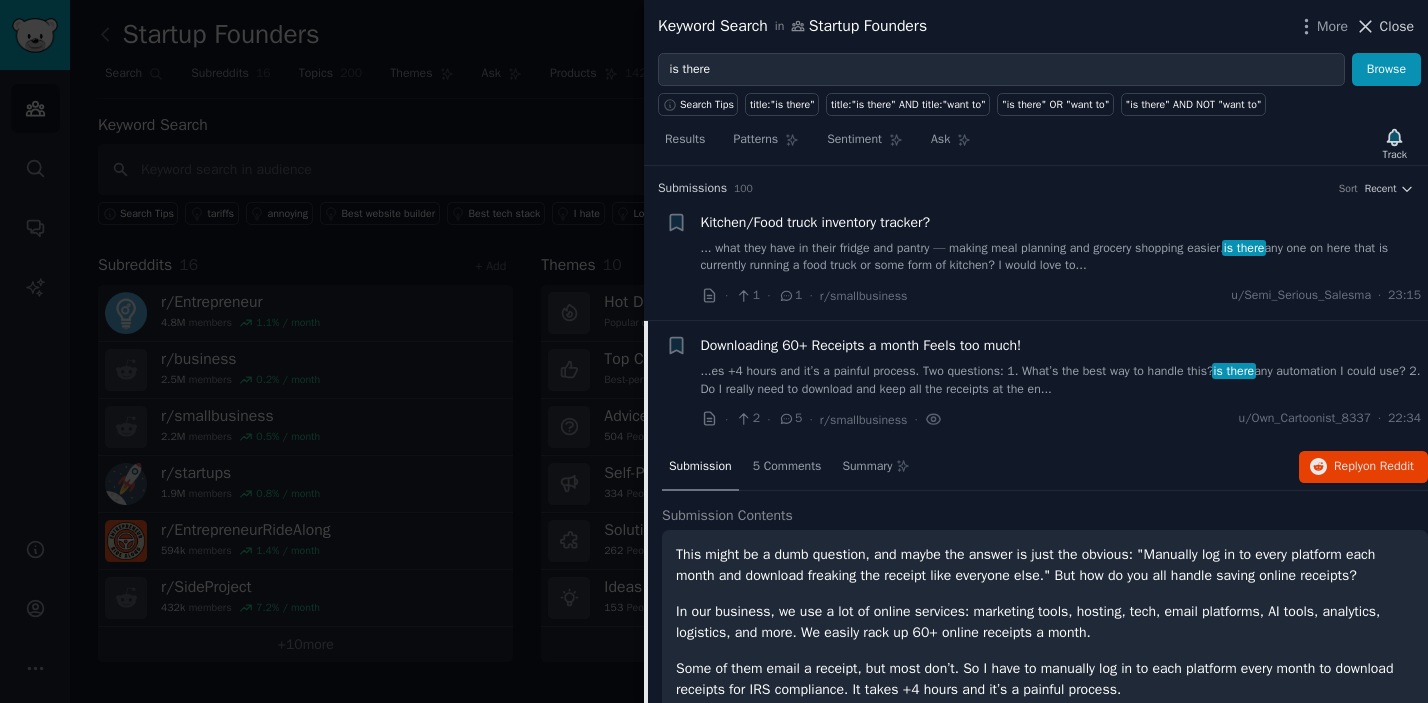 click 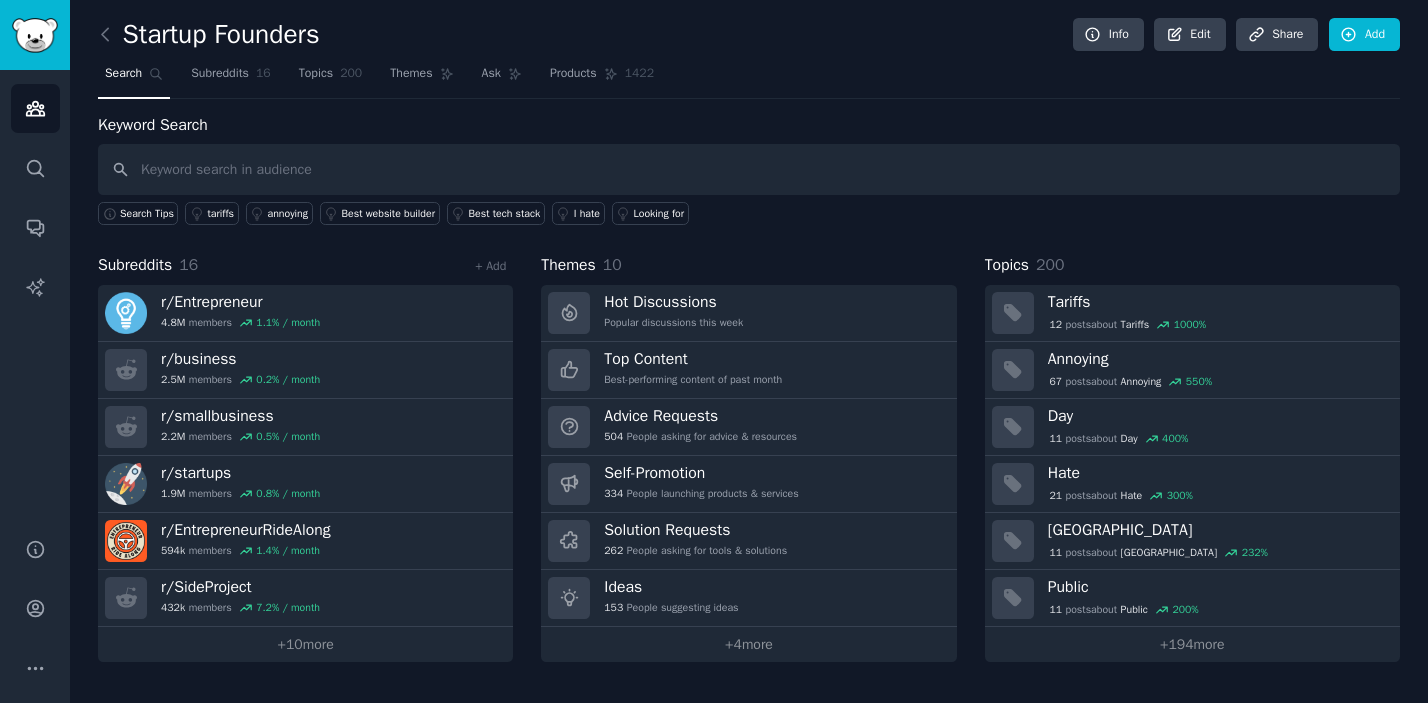 click on "Search Subreddits 16 Topics 200 Themes Ask Products 1422" at bounding box center (749, 78) 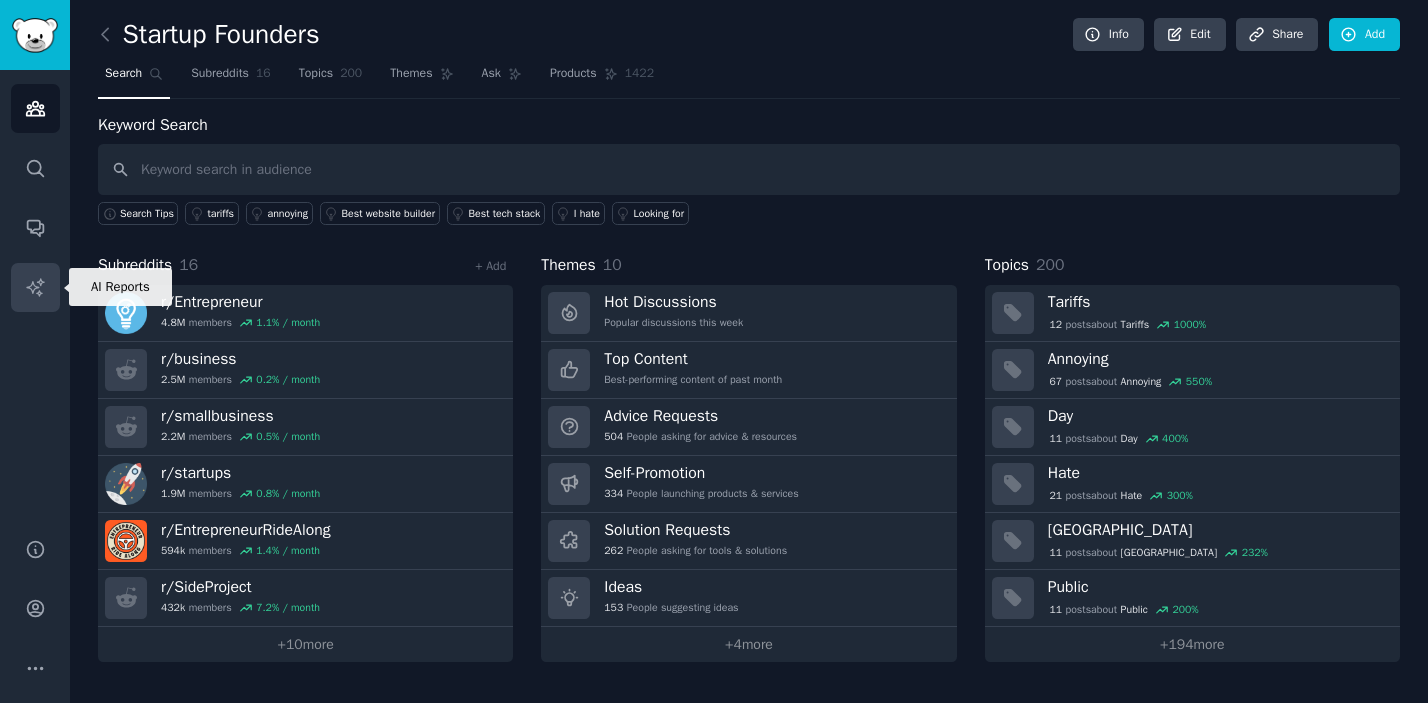 click 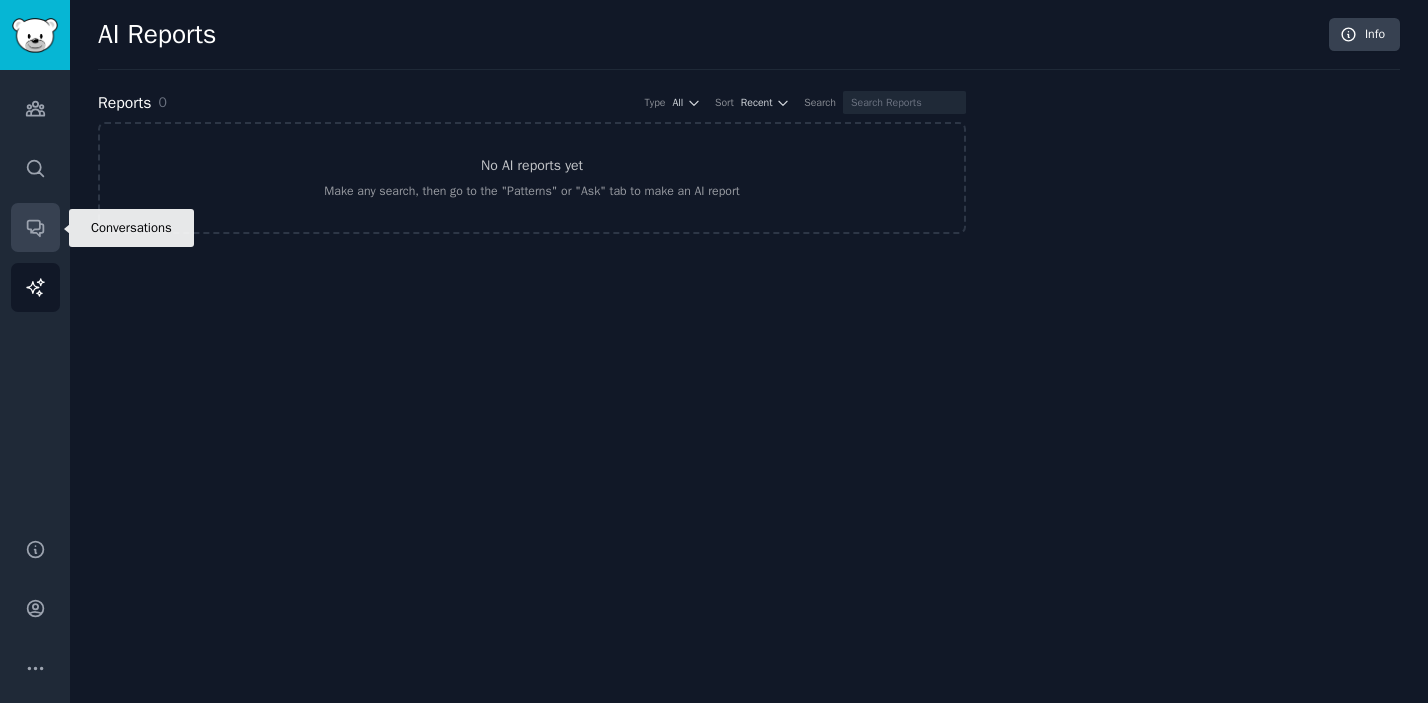 click 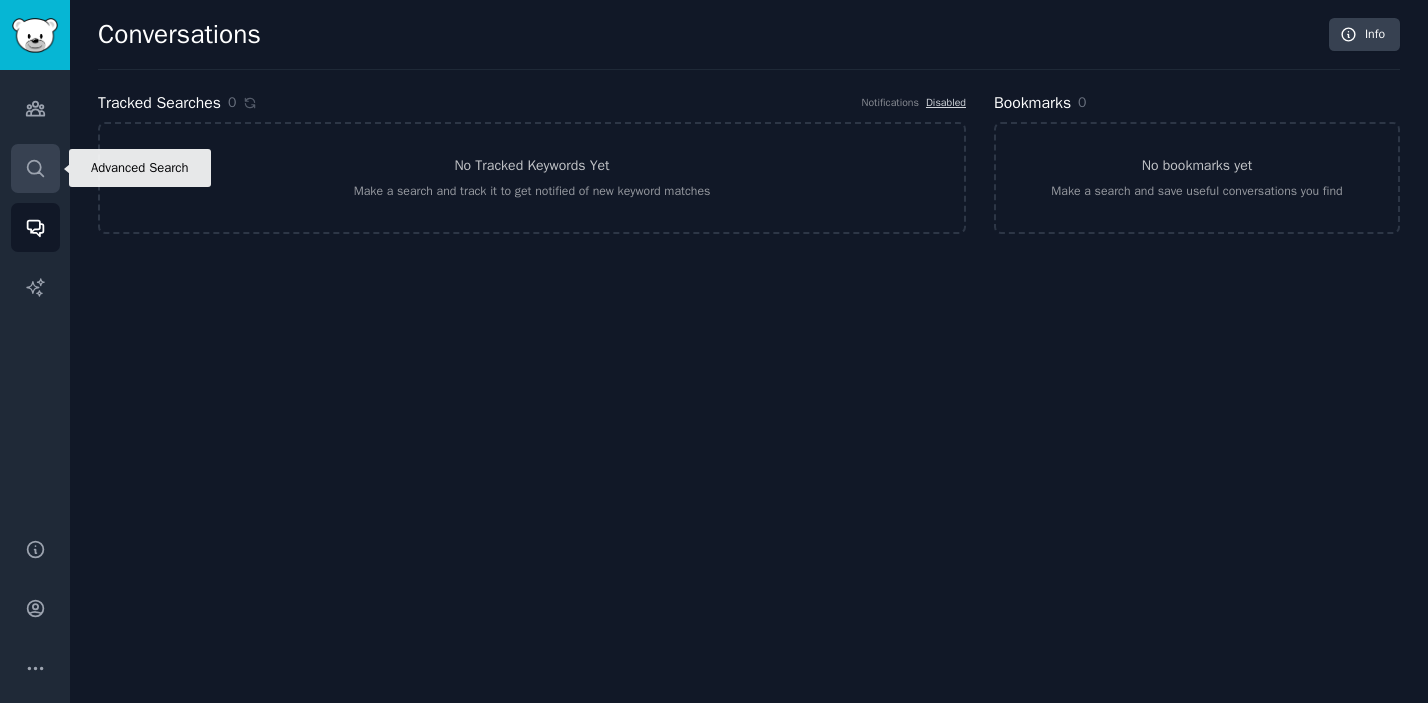 click 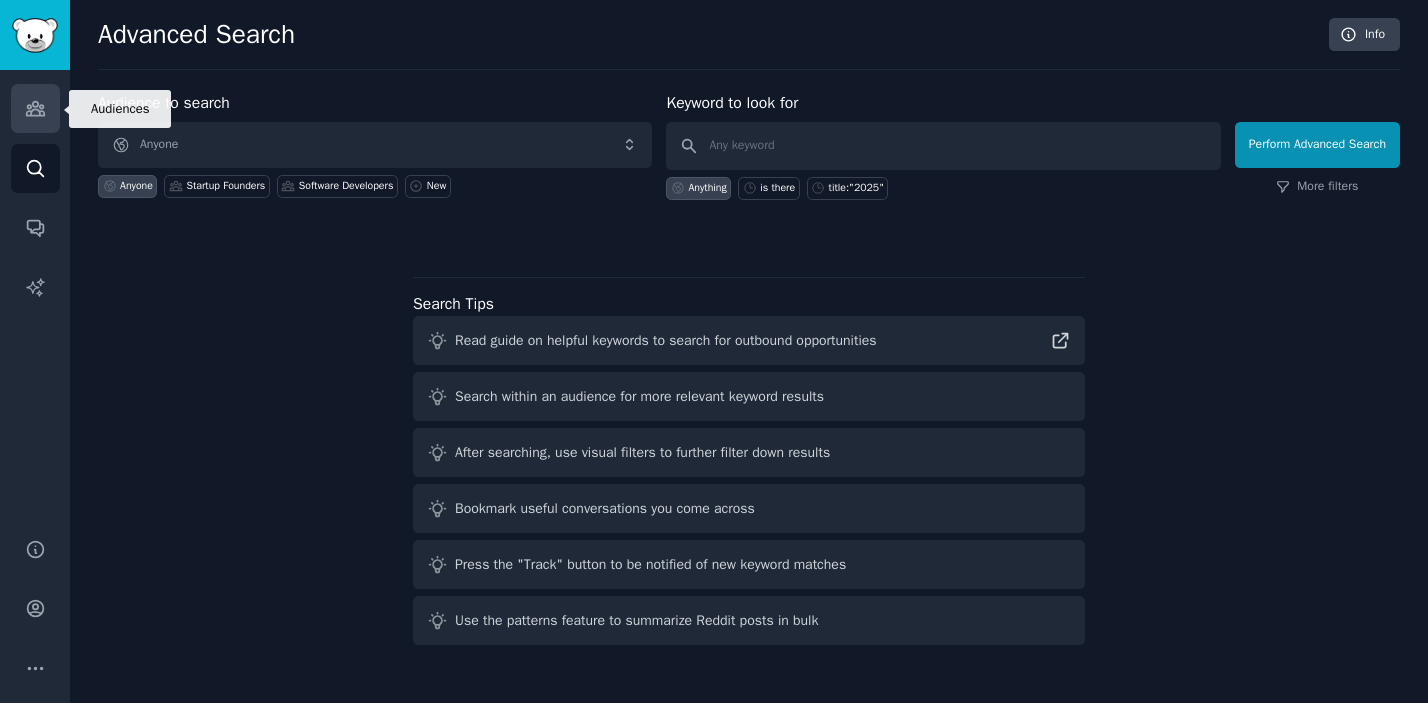 click on "Audiences" at bounding box center (35, 108) 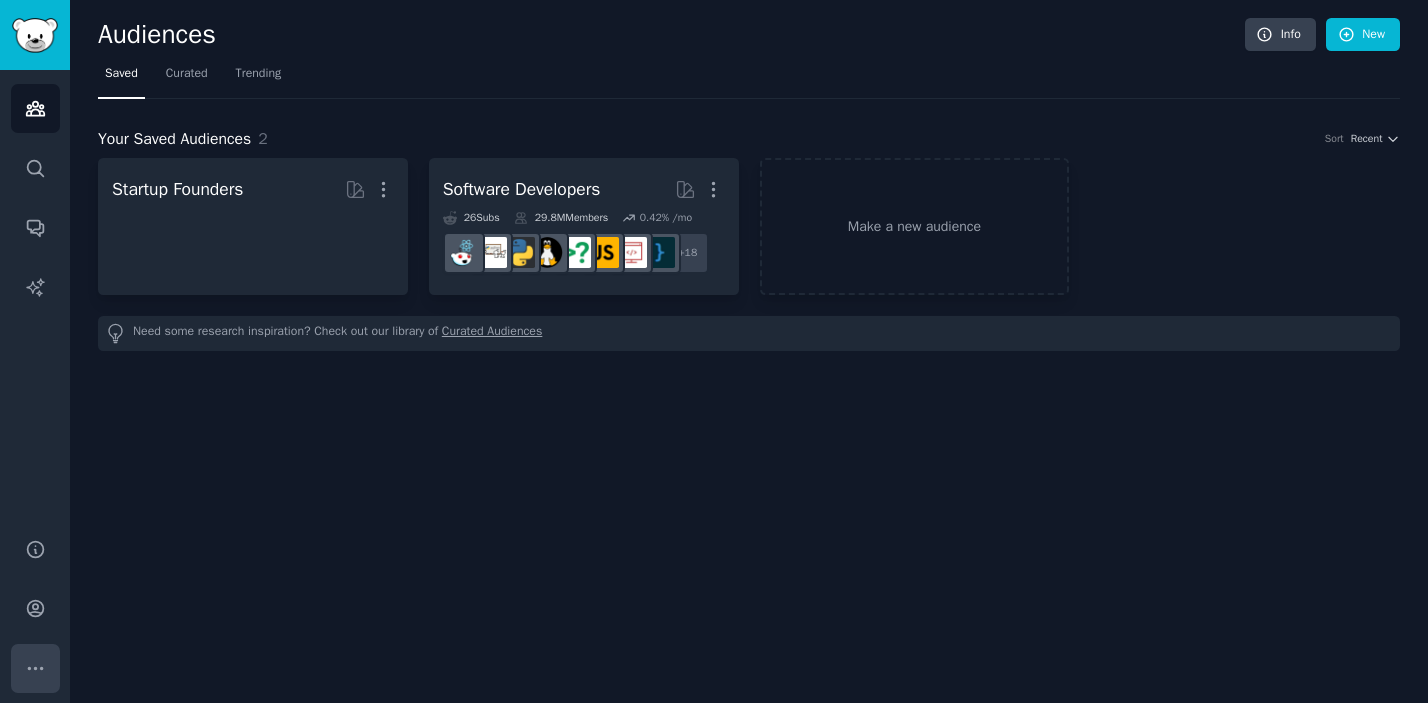 click 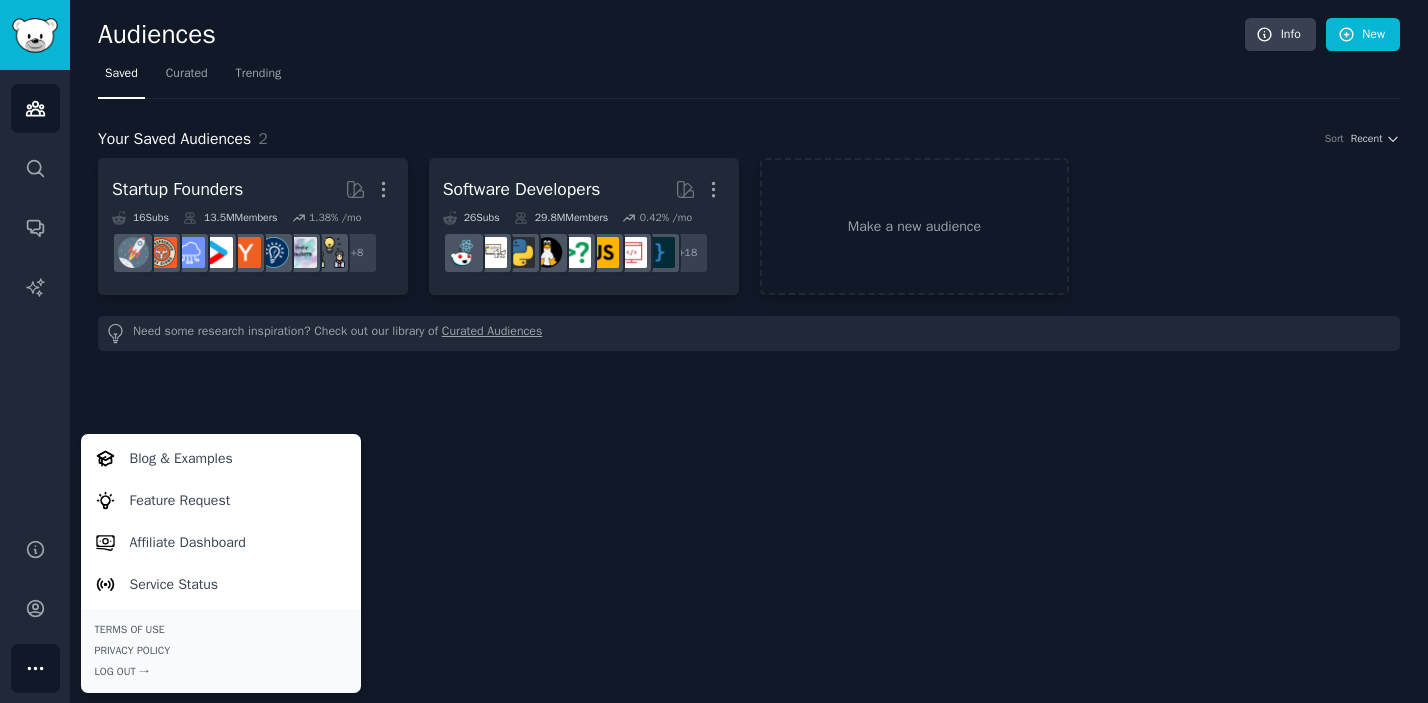 click on "Audiences Info New Saved Curated Trending Your Saved Audiences 2 Sort Recent Startup Founders More 16  Sub s 13.5M  Members 1.38 % /mo + 8 Software Developers More 26  Sub s 29.8M  Members 0.42 % /mo + 18 Make a new audience Need some research inspiration? Check out our library of  Curated Audiences" 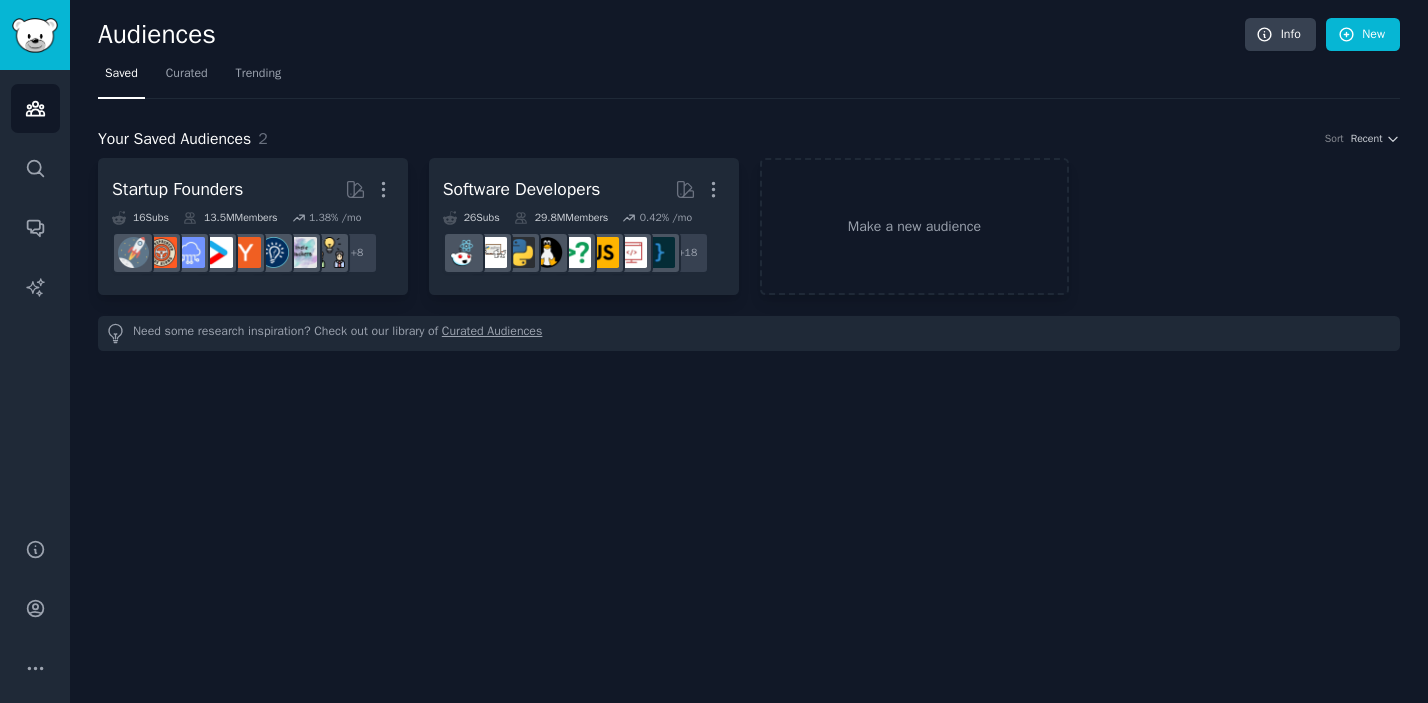 type 